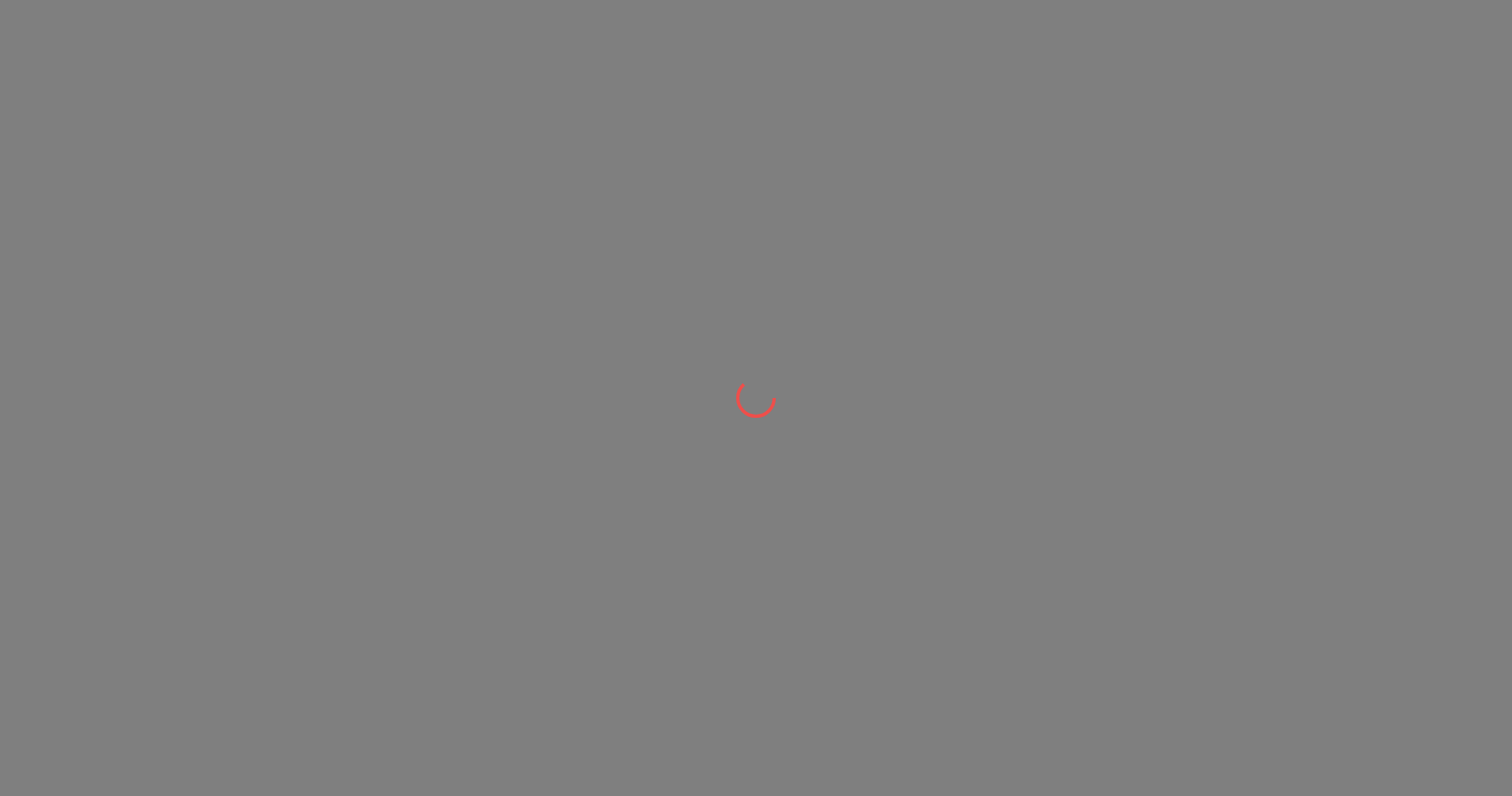 scroll, scrollTop: 0, scrollLeft: 0, axis: both 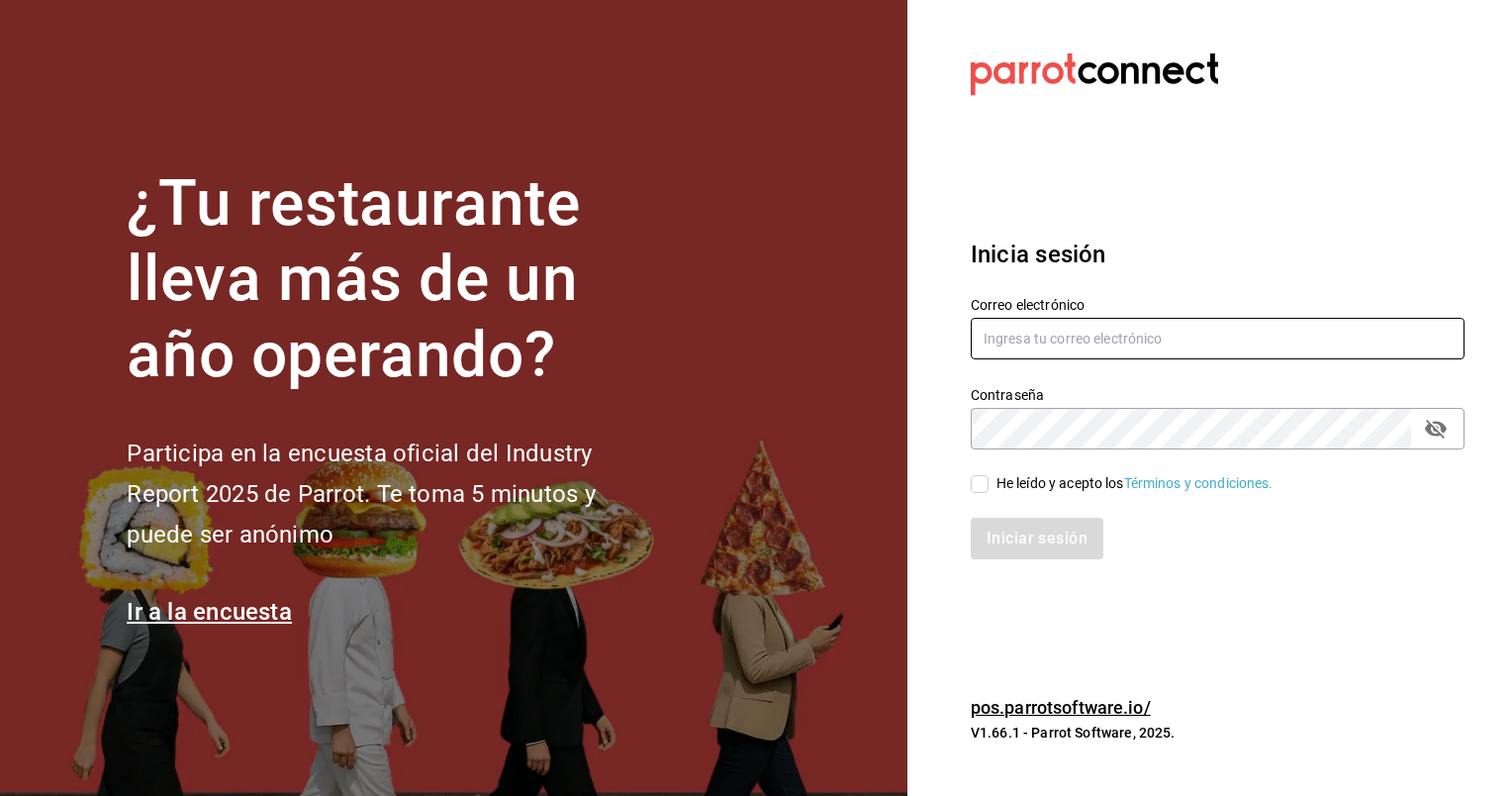 type on "[USERNAME]@example.com" 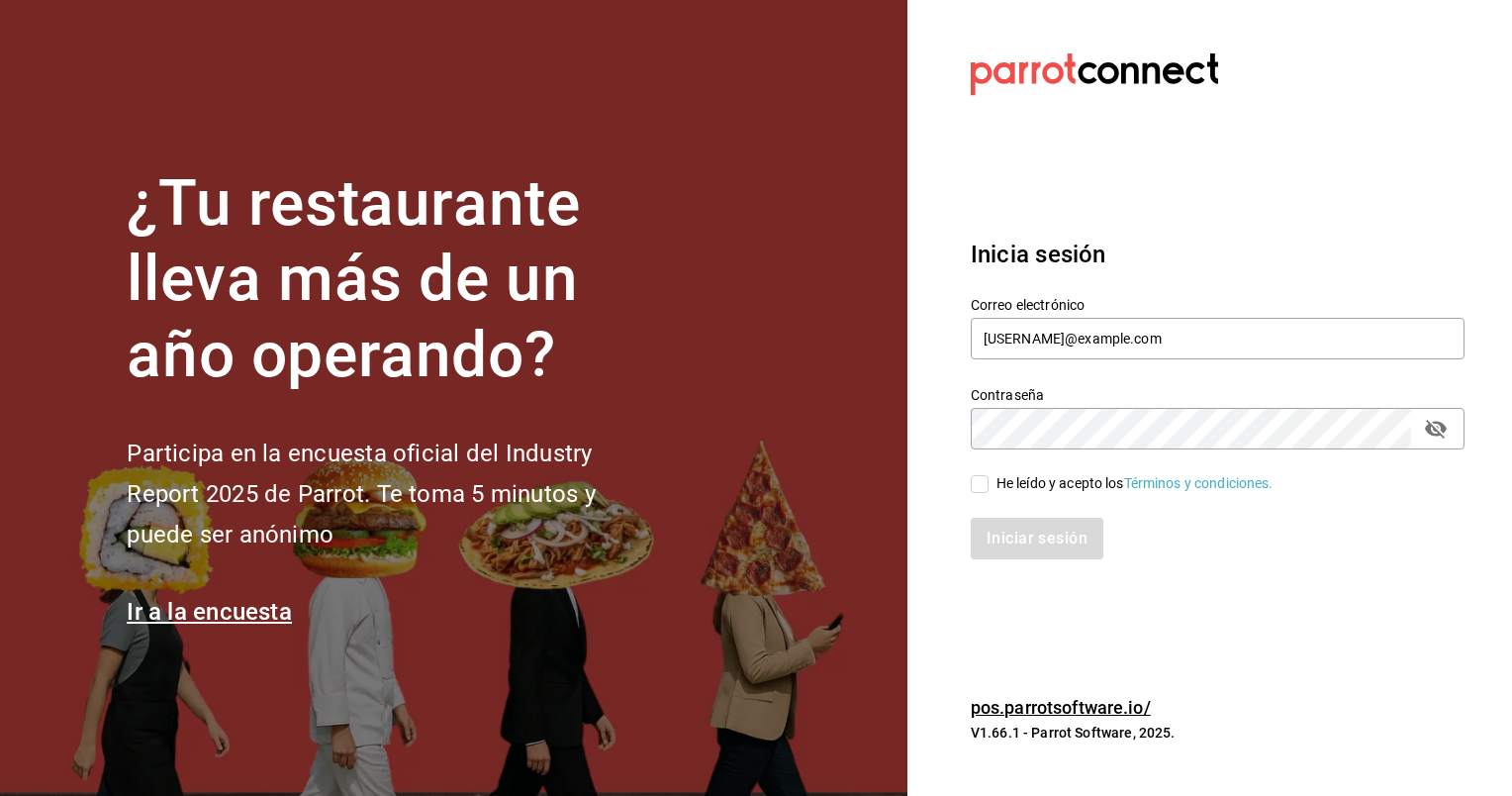 click on "He leído y acepto los  Términos y condiciones." at bounding box center (980, 484) 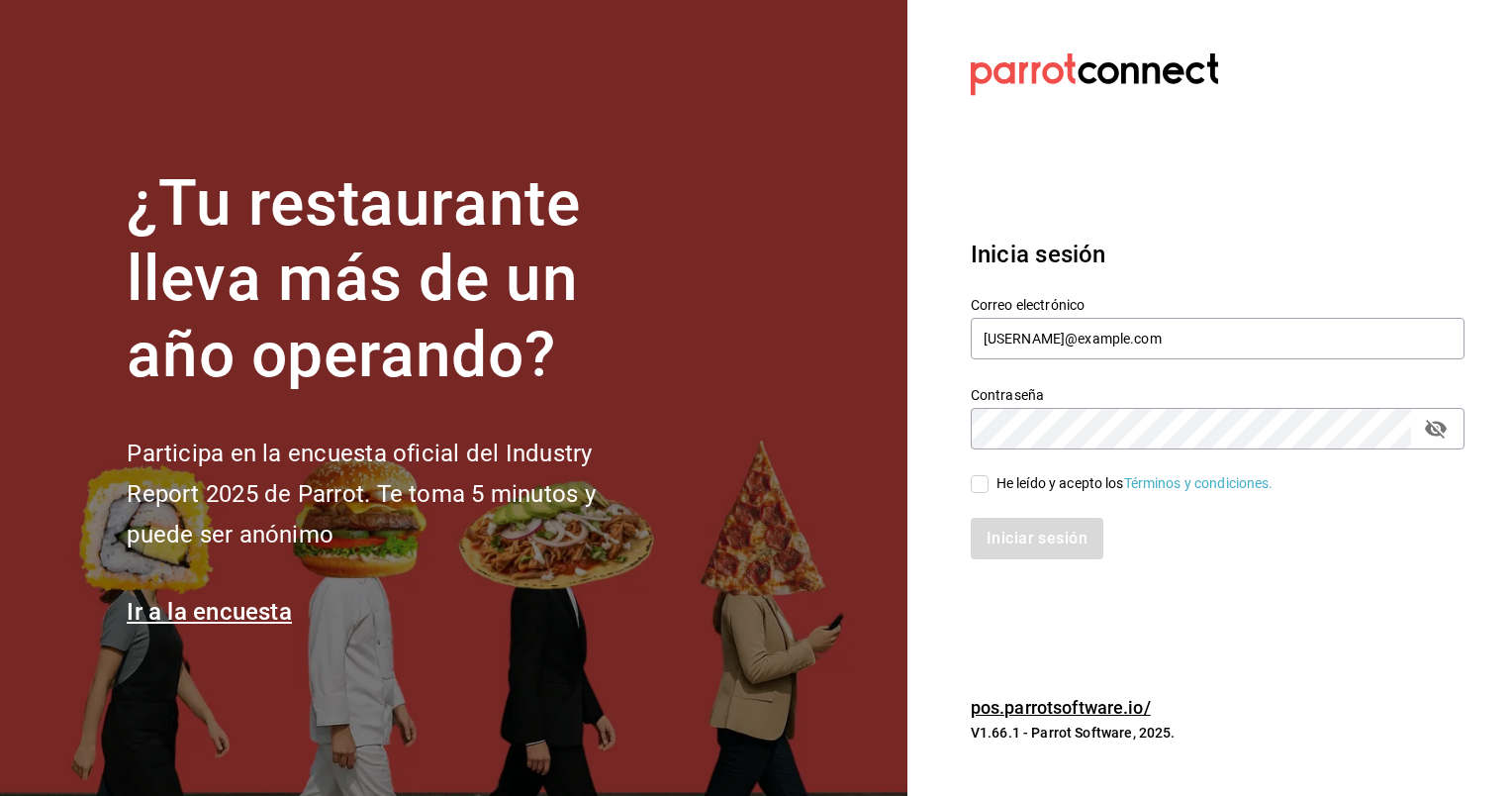 checkbox on "true" 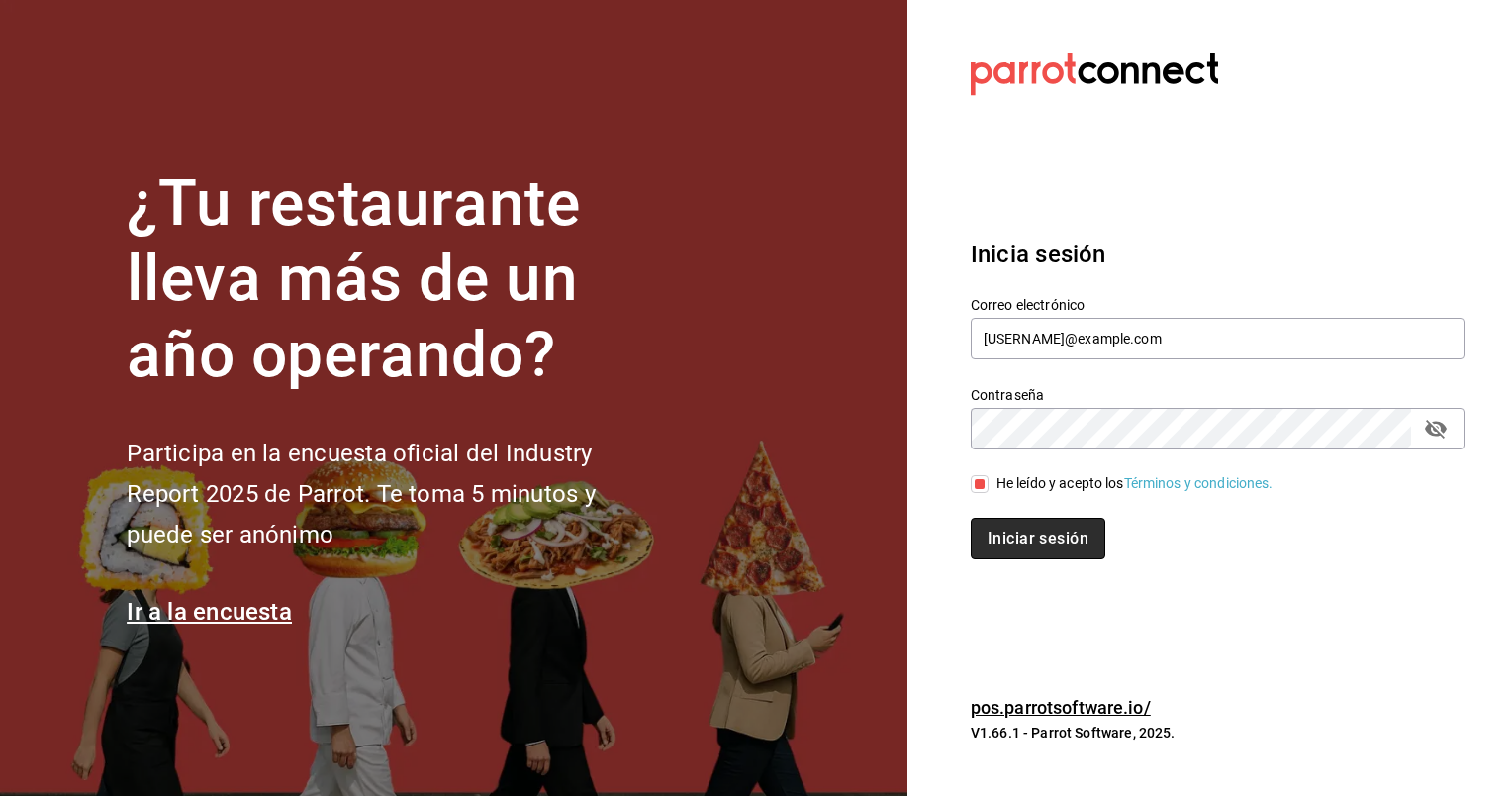 click on "Iniciar sesión" at bounding box center (1038, 539) 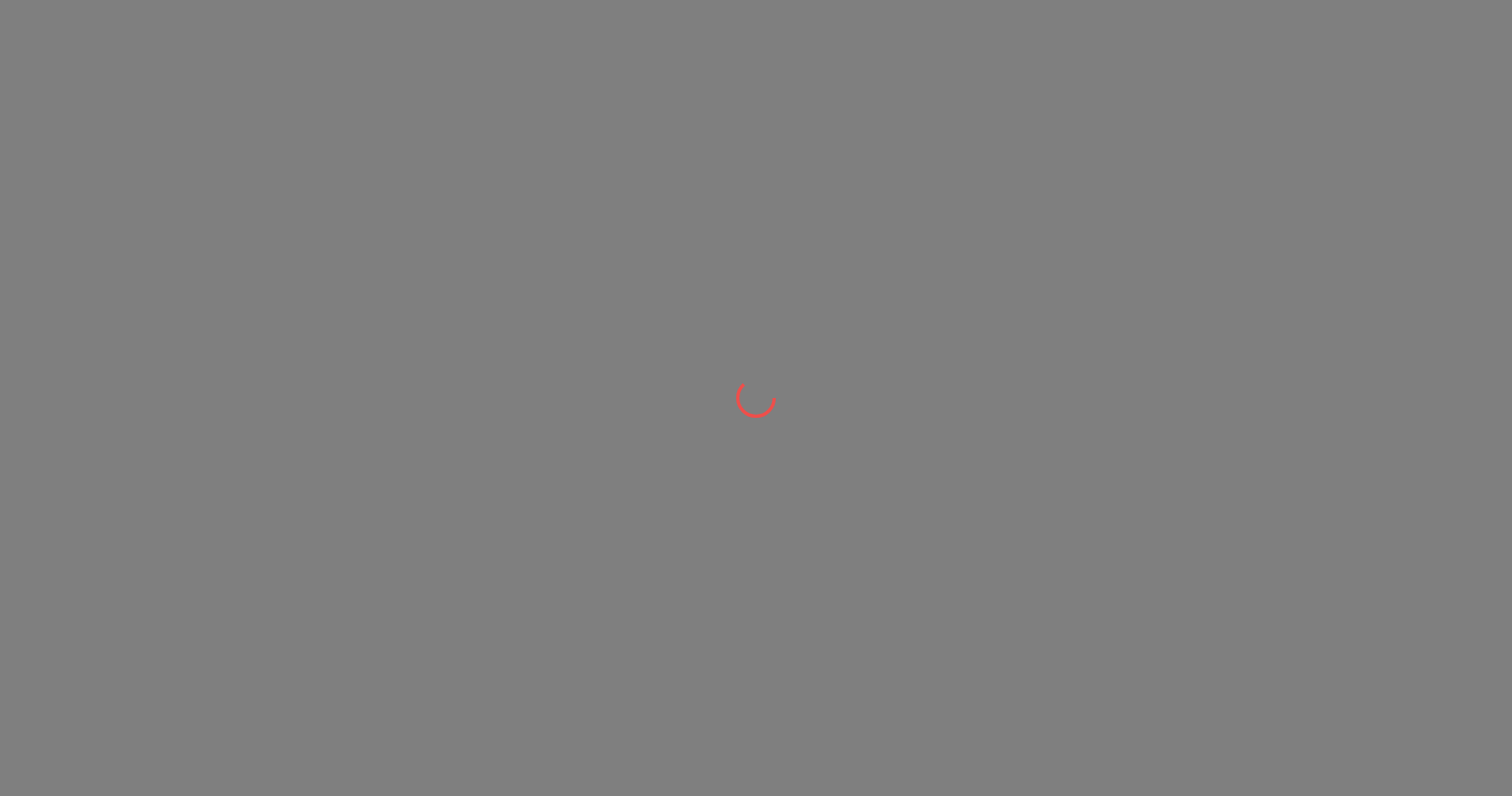 scroll, scrollTop: 0, scrollLeft: 0, axis: both 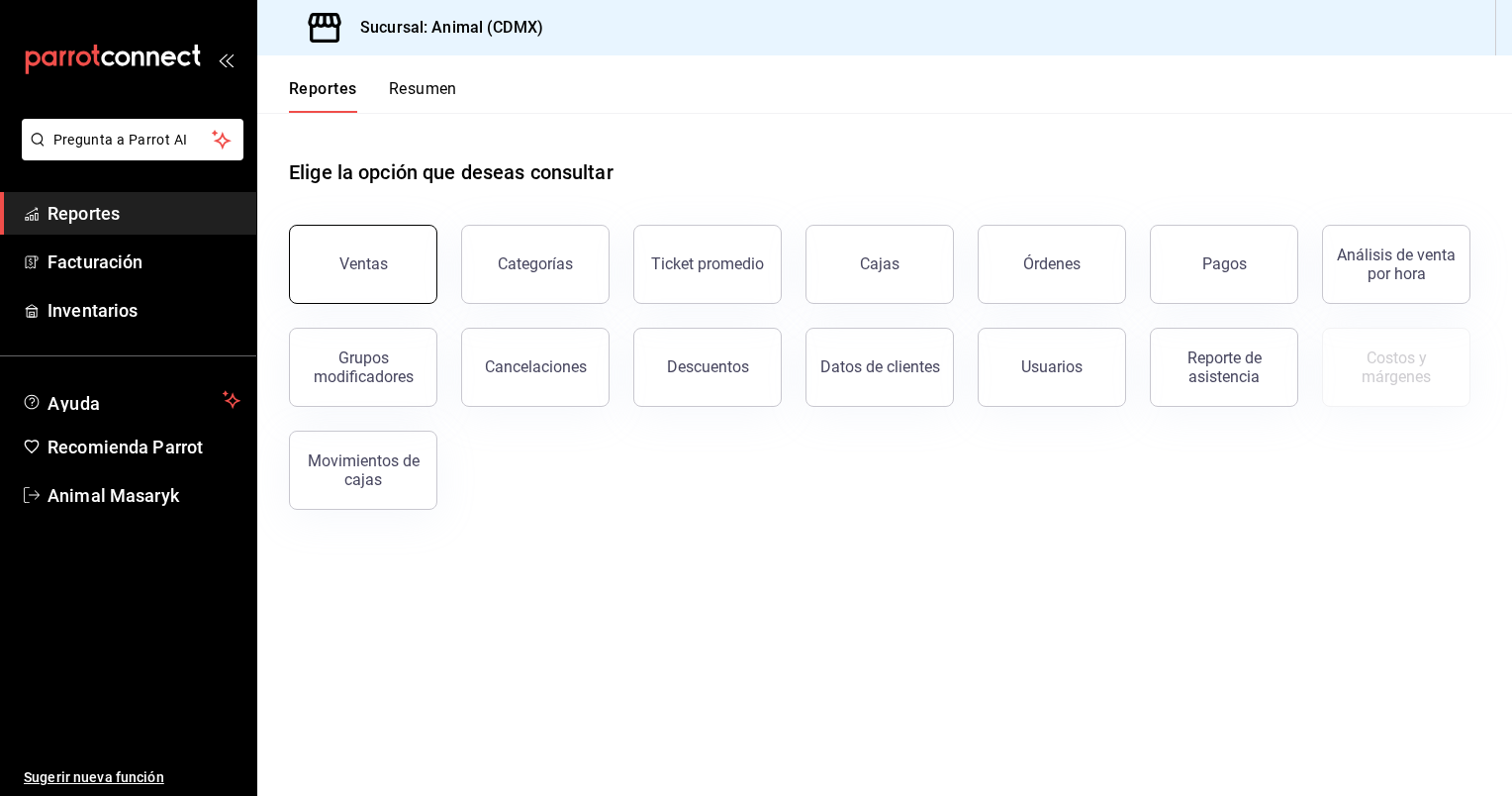 click on "Ventas" at bounding box center (363, 263) 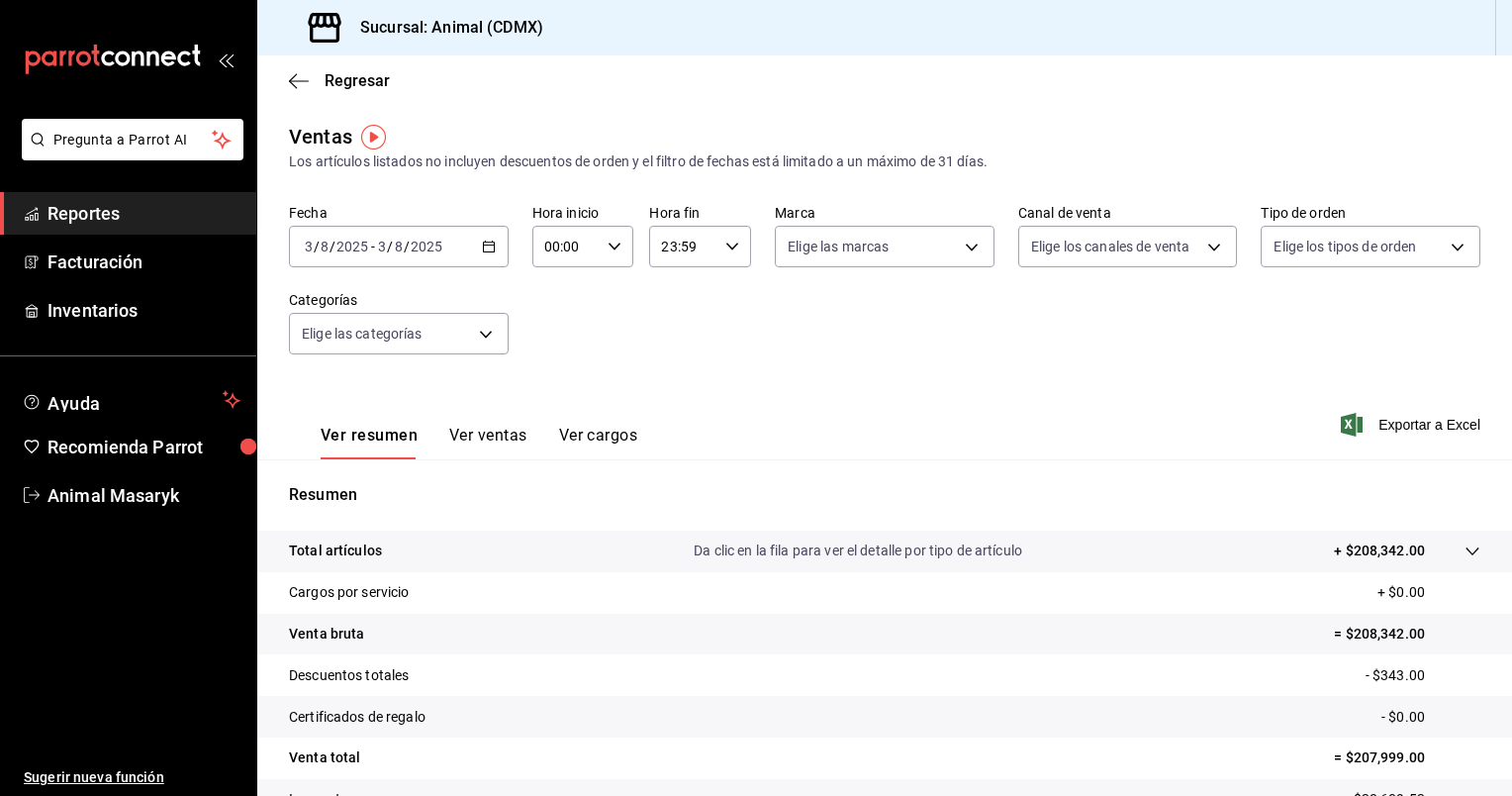 click 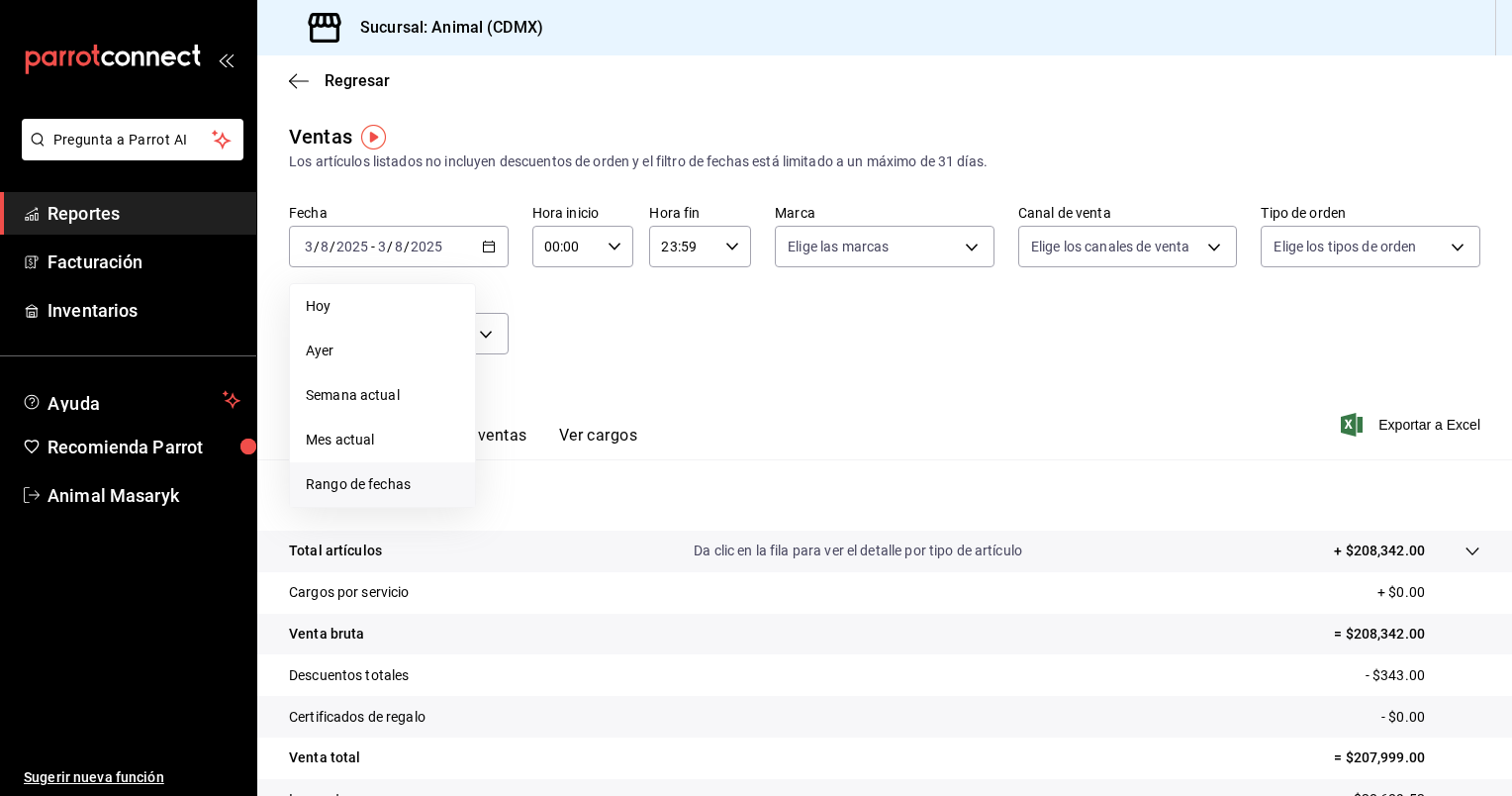 click on "Rango de fechas" at bounding box center (382, 484) 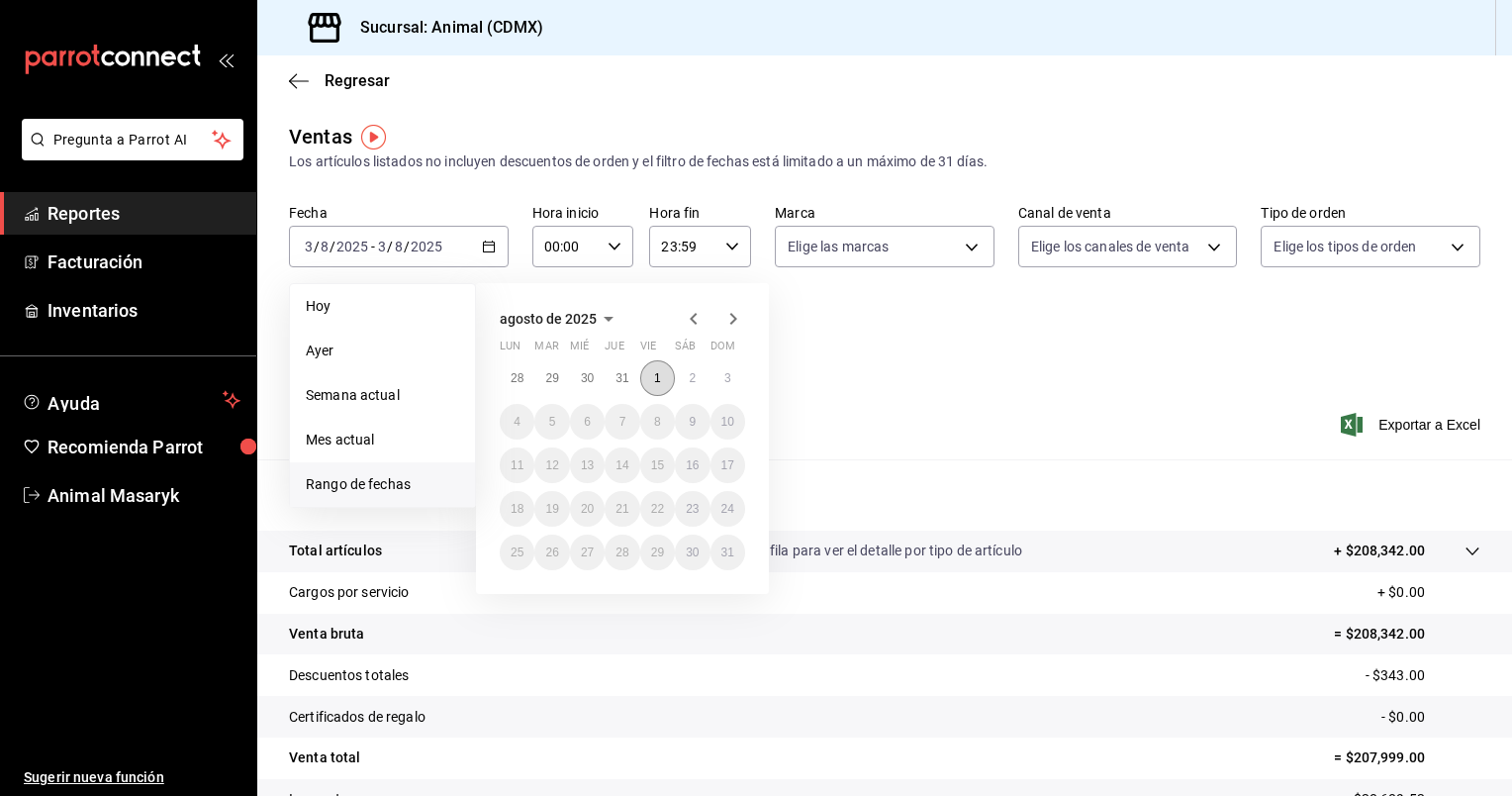 click on "1" at bounding box center (657, 378) 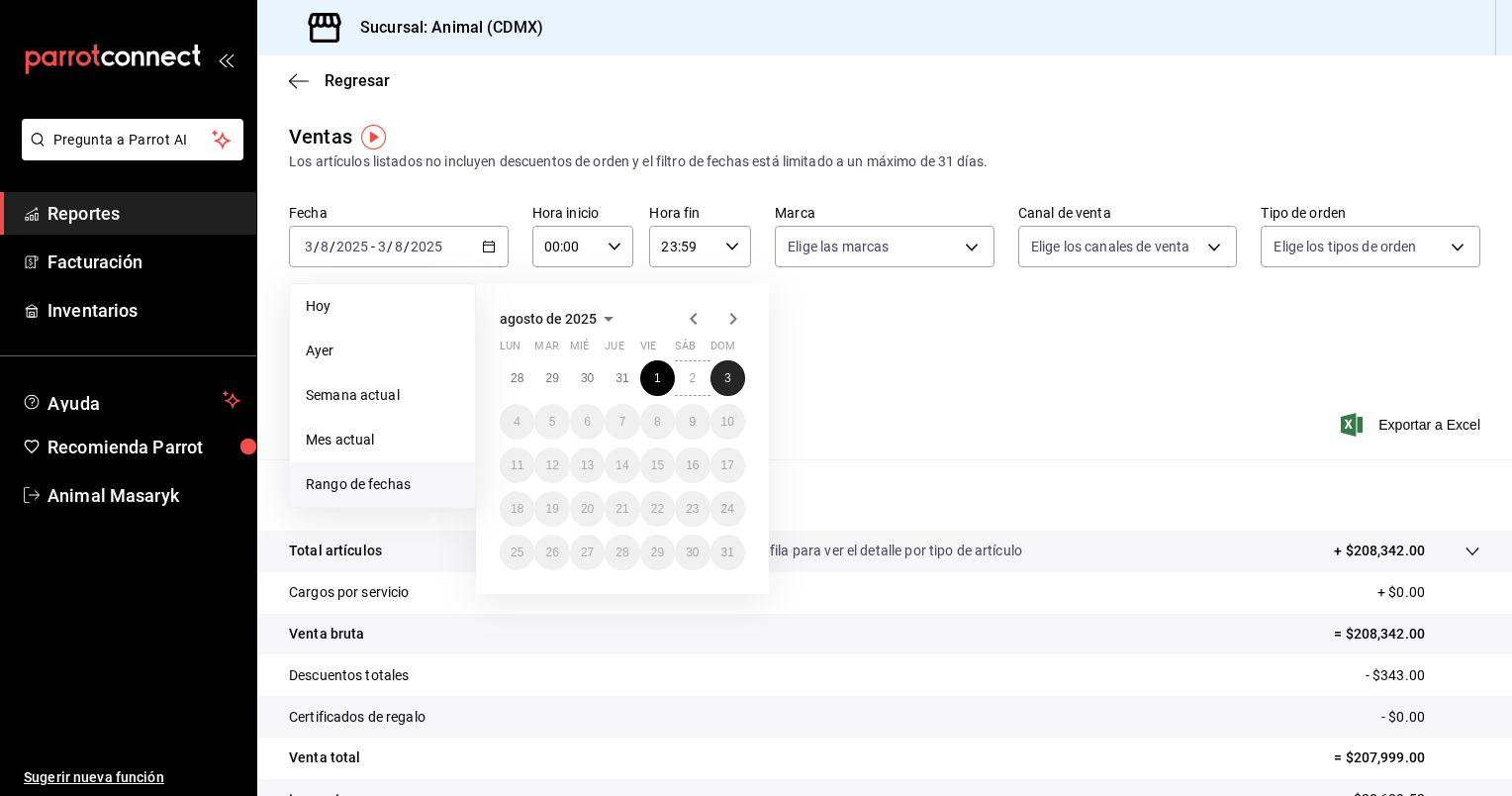click on "3" at bounding box center [727, 378] 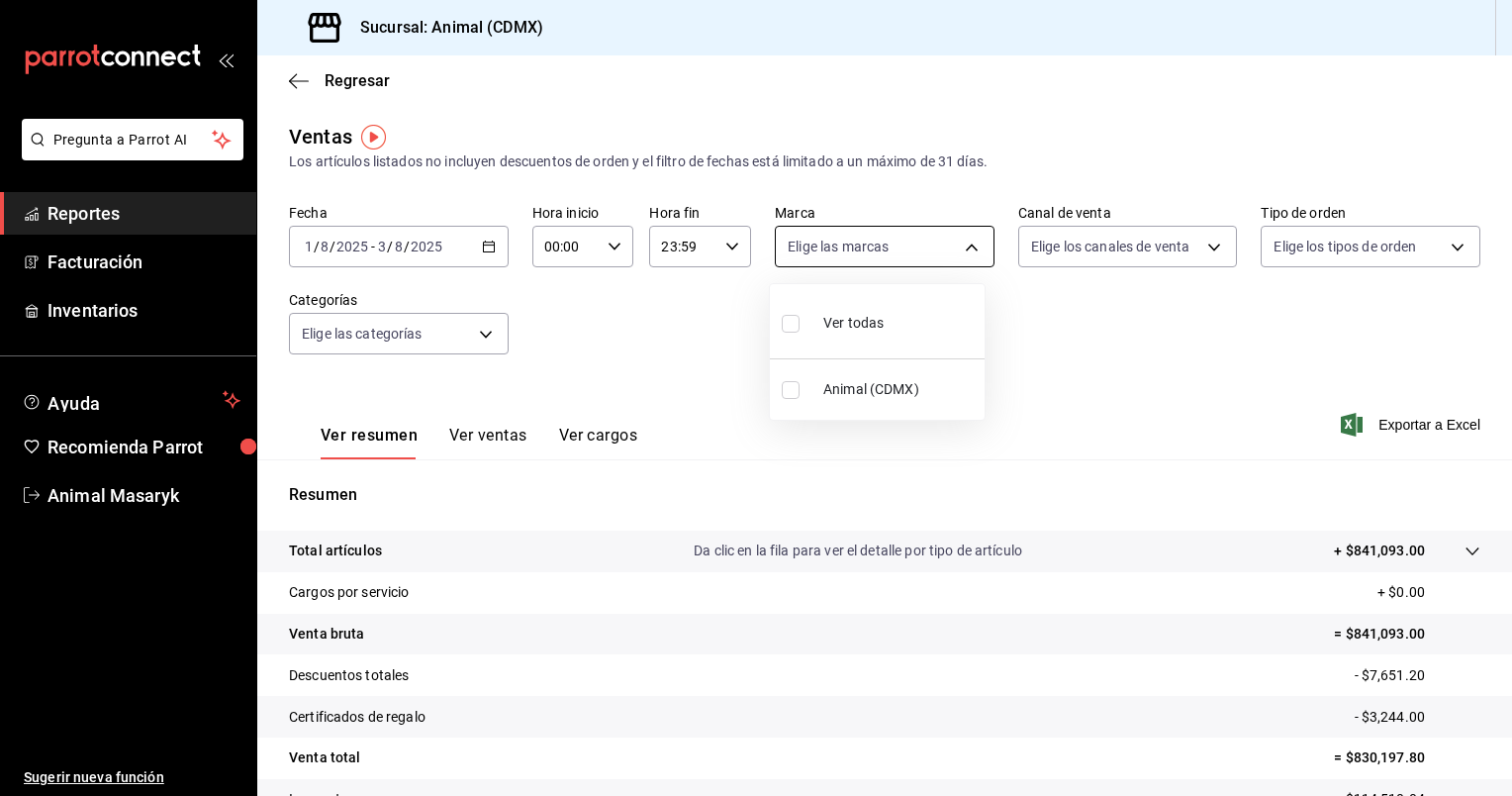 click on "Pregunta a Parrot AI Reportes   Facturación   Inventarios   Ayuda Recomienda Parrot   Animal Masaryk   Sugerir nueva función   Sucursal: Animal ([CITY]) Regresar Ventas Los artículos listados no incluyen descuentos de orden y el filtro de fechas está limitado a un máximo de 31 días. Fecha [DATE] [DATE] / [DATE] / [DATE] - [DATE] [DATE] / [DATE] / [DATE] Hora inicio [TIME] Hora inicio Hora fin [TIME] Hora fin Marca Elige las marcas Canal de venta Elige los canales de venta Tipo de orden Elige los tipos de orden Categorías Elige las categorías Ver resumen Ver ventas Ver cargos Exportar a Excel Resumen Total artículos Da clic en la fila para ver el detalle por tipo de artículo + $[AMOUNT] Cargos por servicio + $[AMOUNT] Venta bruta = $[AMOUNT] Descuentos totales - $[AMOUNT] Certificados de regalo - $[AMOUNT] Venta total = $[AMOUNT] Impuestos - $[AMOUNT] Venta neta = $[AMOUNT] Pregunta a Parrot AI Reportes   Facturación   Inventarios   Ayuda Recomienda Parrot   Animal Masaryk   Sugerir nueva función   Ir a video" at bounding box center (756, 398) 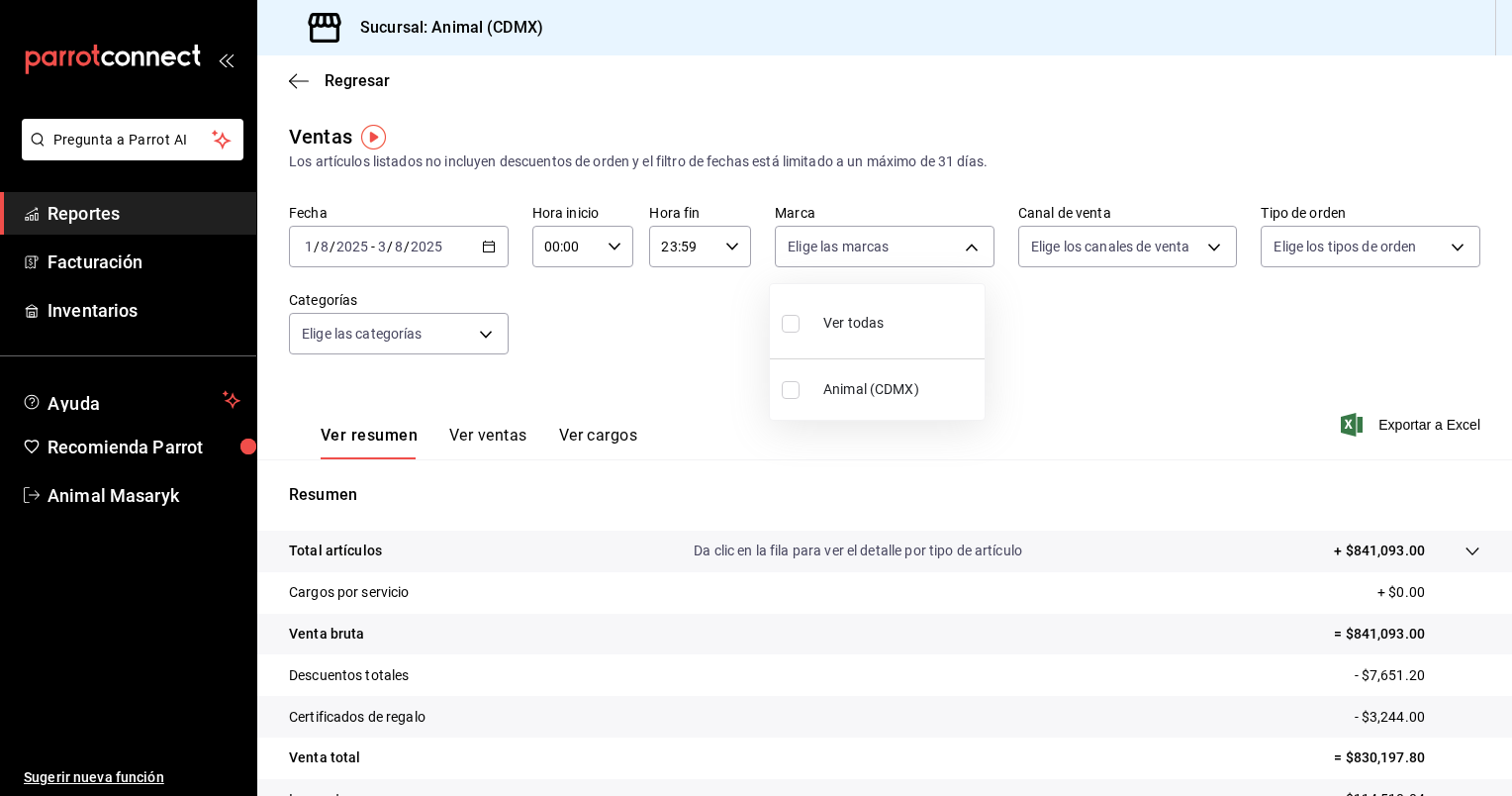 click on "Animal (CDMX)" at bounding box center (877, 389) 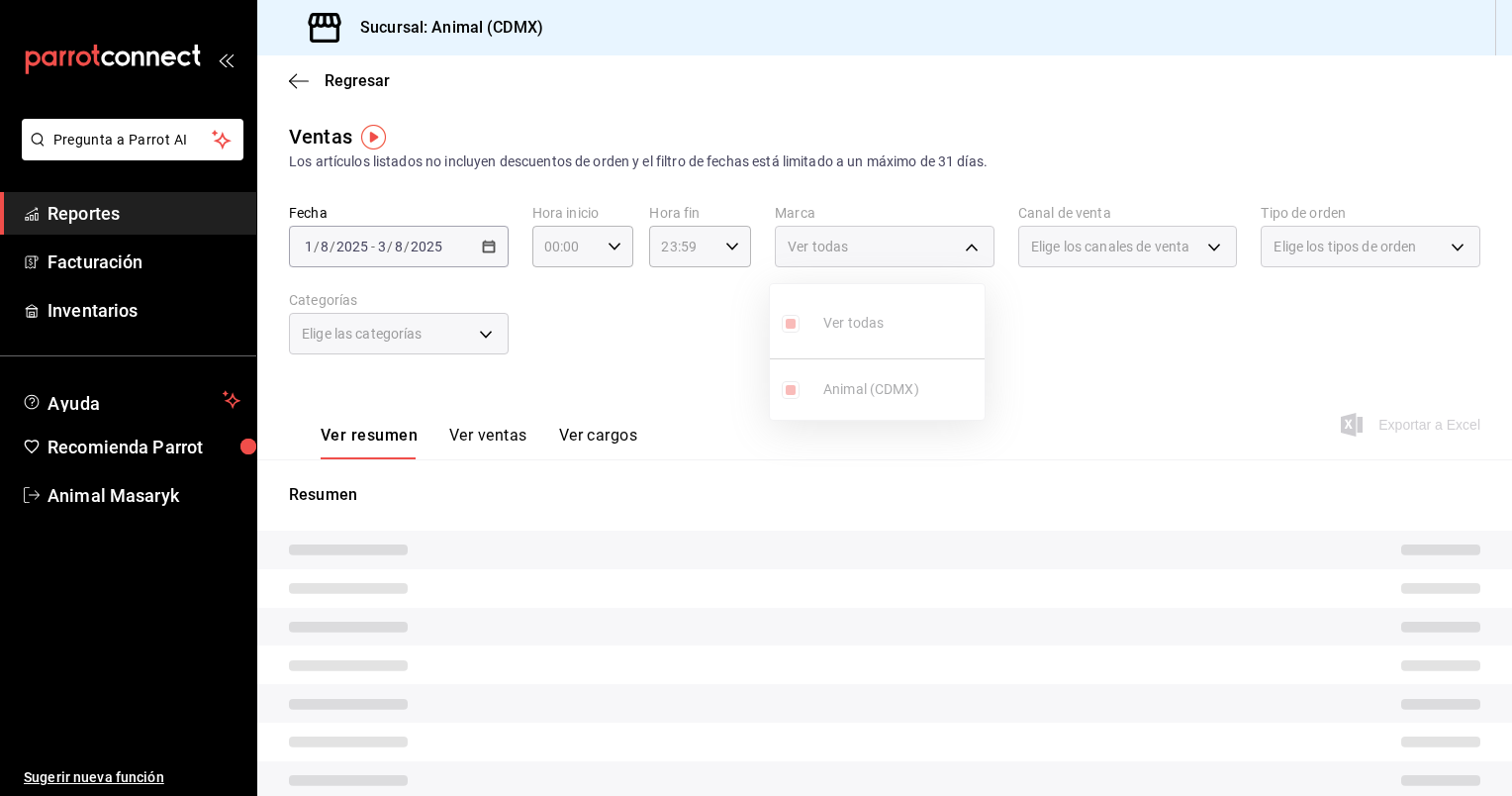 click at bounding box center (756, 398) 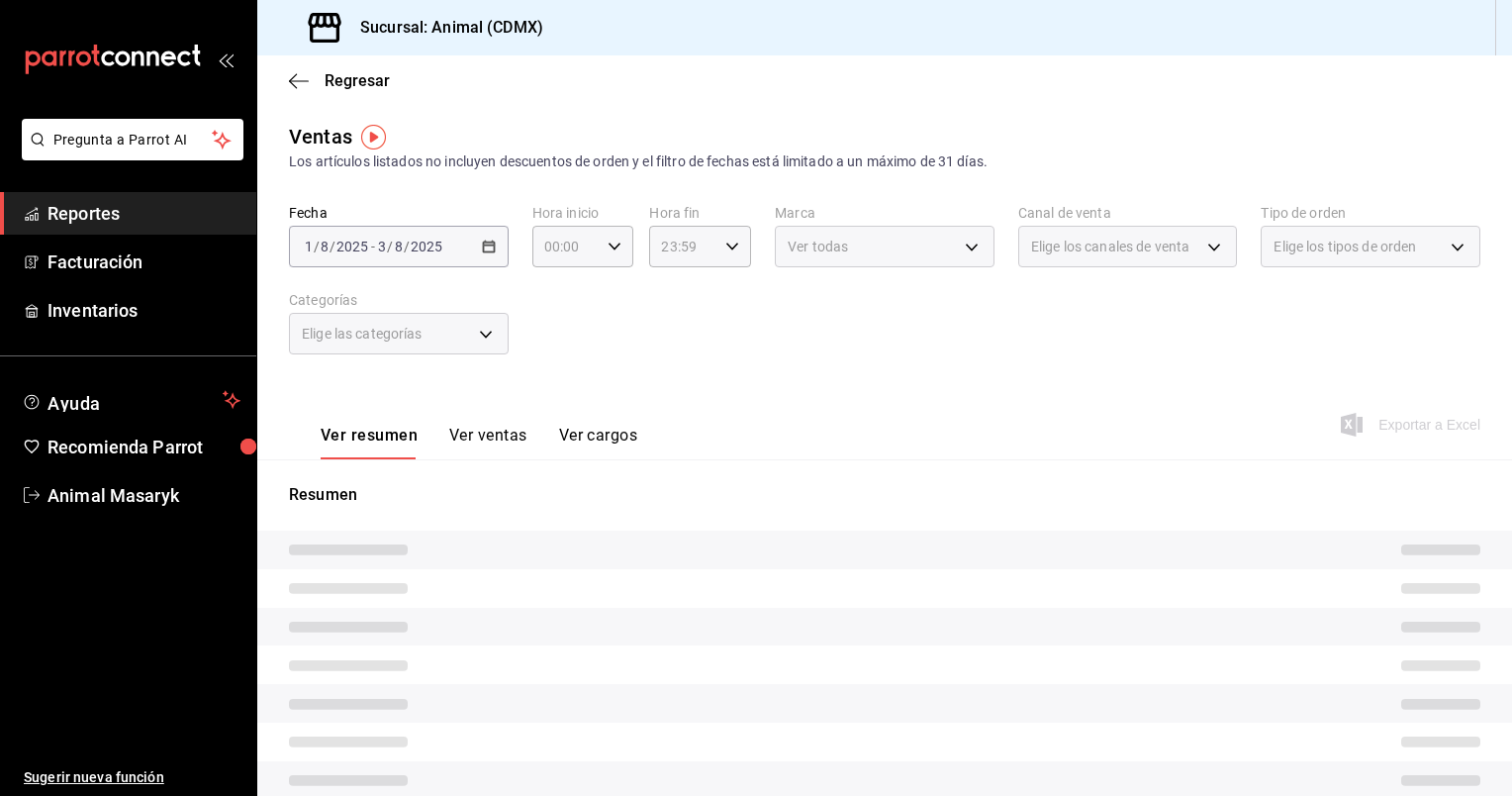 click on "Elige los canales de venta" at bounding box center (1128, 247) 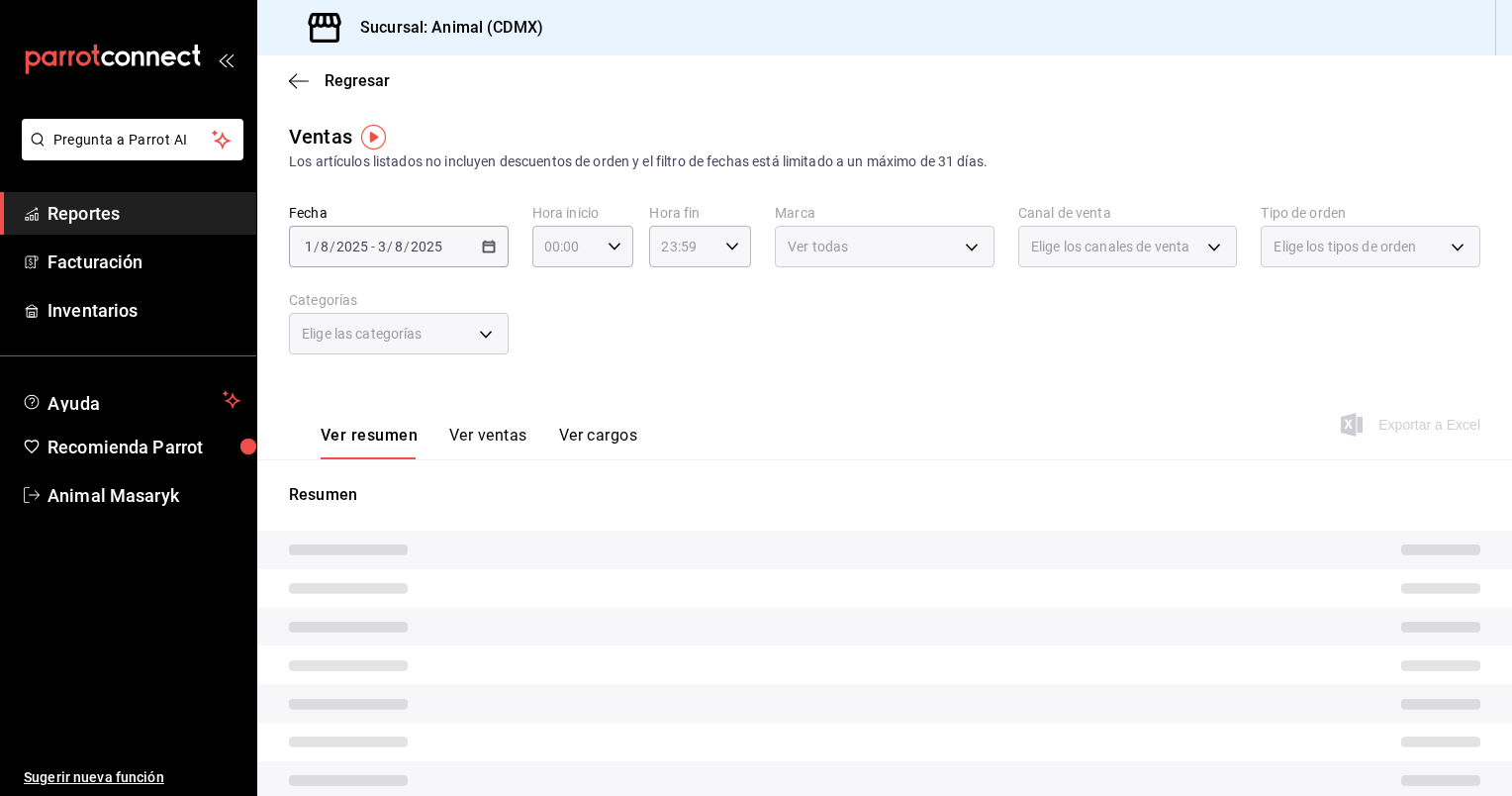 click on "Elige los canales de venta" at bounding box center [1128, 247] 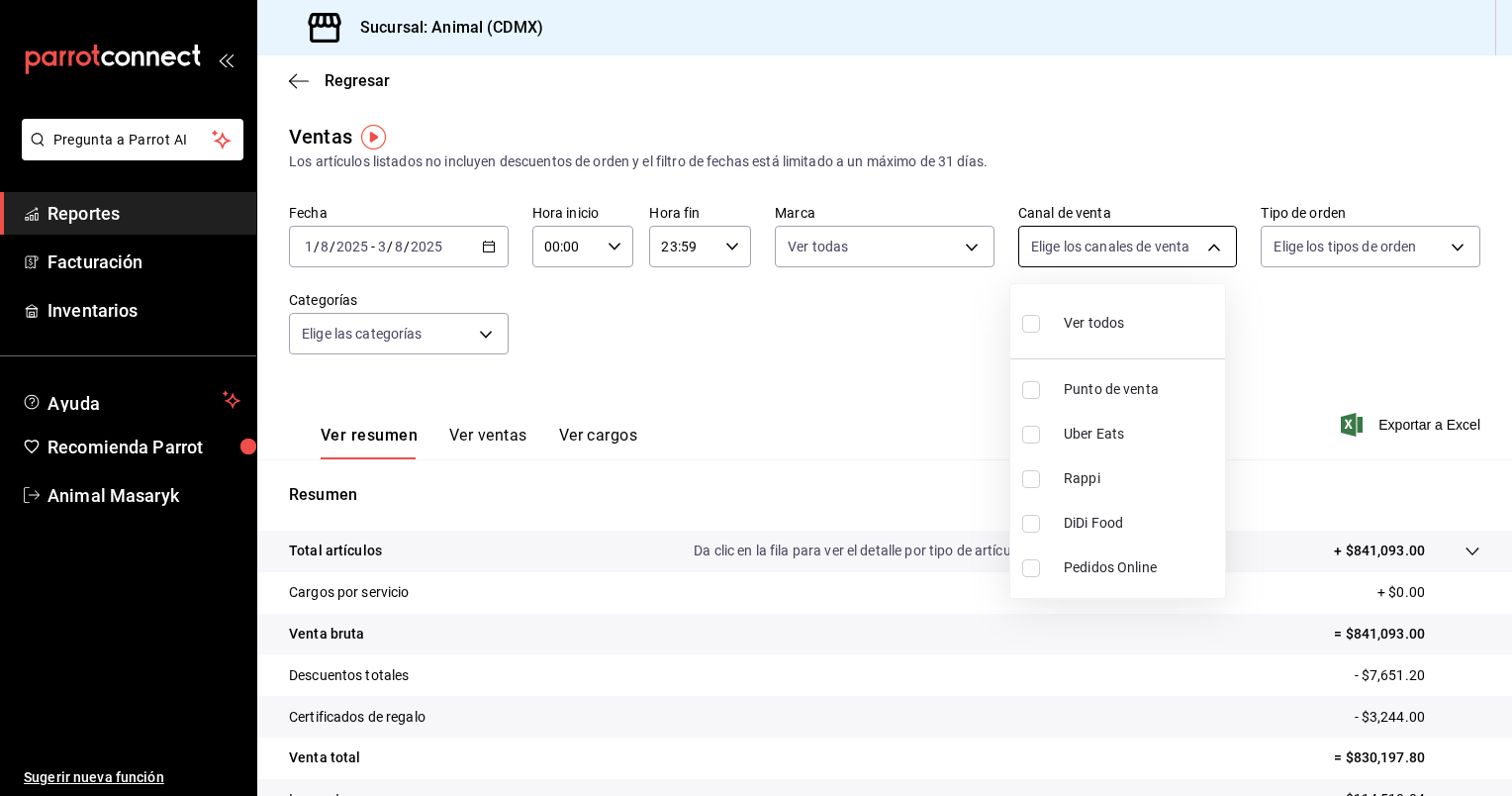 click on "Pregunta a Parrot AI Reportes   Facturación   Inventarios   Ayuda Recomienda Parrot   Animal Masaryk   Sugerir nueva función   Sucursal: Animal ([CITY]) Regresar Ventas Los artículos listados no incluyen descuentos de orden y el filtro de fechas está limitado a un máximo de 31 días. Fecha [DATE] [DATE] / [DATE] / [DATE] - [DATE] [DATE] / [DATE] / [DATE] Hora inicio [TIME] Hora inicio Hora fin [TIME] Hora fin Marca Ver todas [UUID] Canal de venta Elige los canales de venta Tipo de orden Elige los tipos de orden Categorías Elige las categorías Ver resumen Ver ventas Ver cargos Exportar a Excel Resumen Total artículos Da clic en la fila para ver el detalle por tipo de artículo + $[AMOUNT] Cargos por servicio + $[AMOUNT] Venta bruta = $[AMOUNT] Descuentos totales - $[AMOUNT] Certificados de regalo - $[AMOUNT] Venta total = $[AMOUNT] Impuestos - $[AMOUNT] Venta neta = $[AMOUNT] Pregunta a Parrot AI Reportes   Facturación   Inventarios   Ayuda Recomienda Parrot   Animal Masaryk     Rappi" at bounding box center [756, 398] 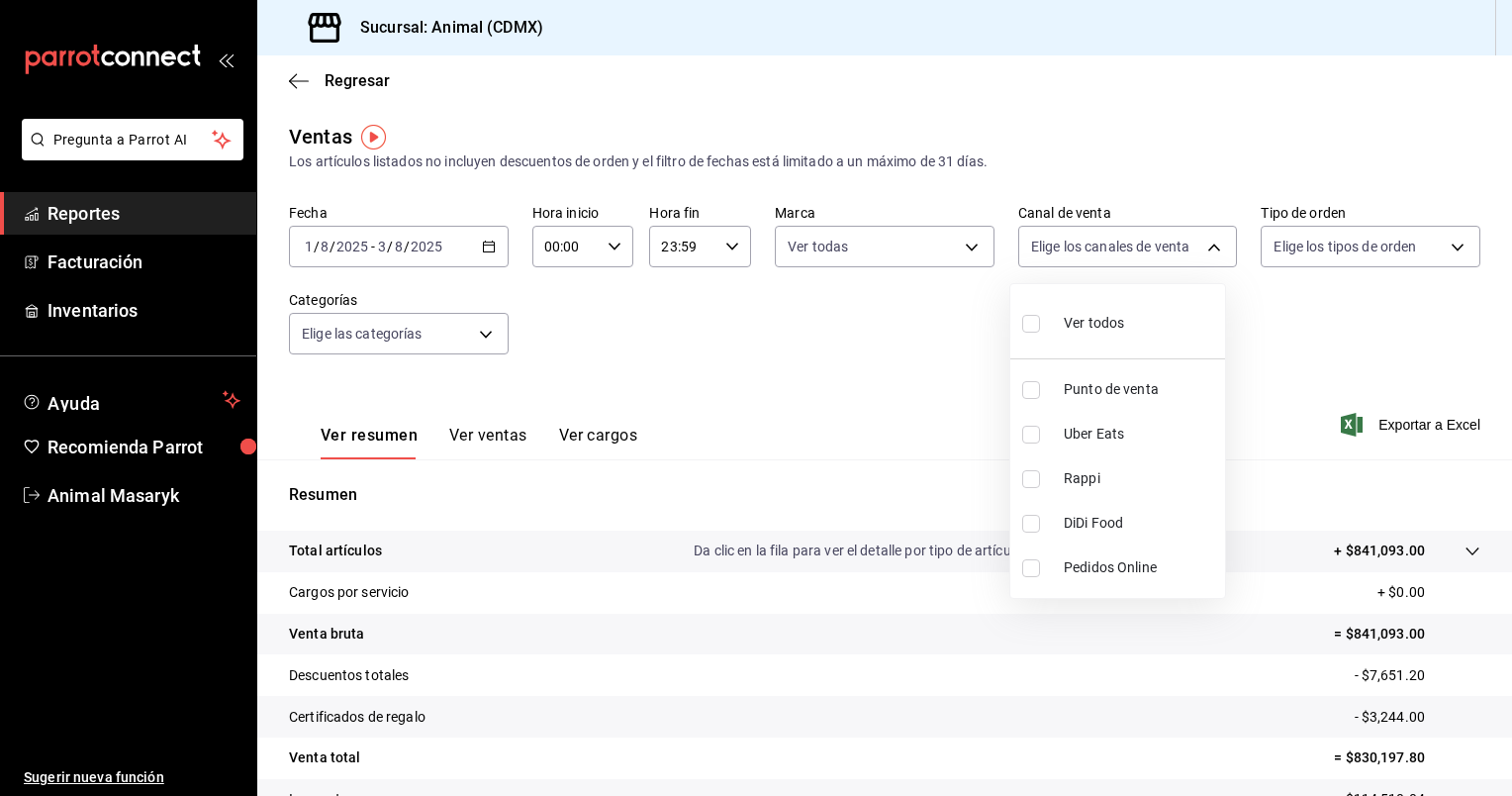 click on "Ver todos" at bounding box center (1073, 321) 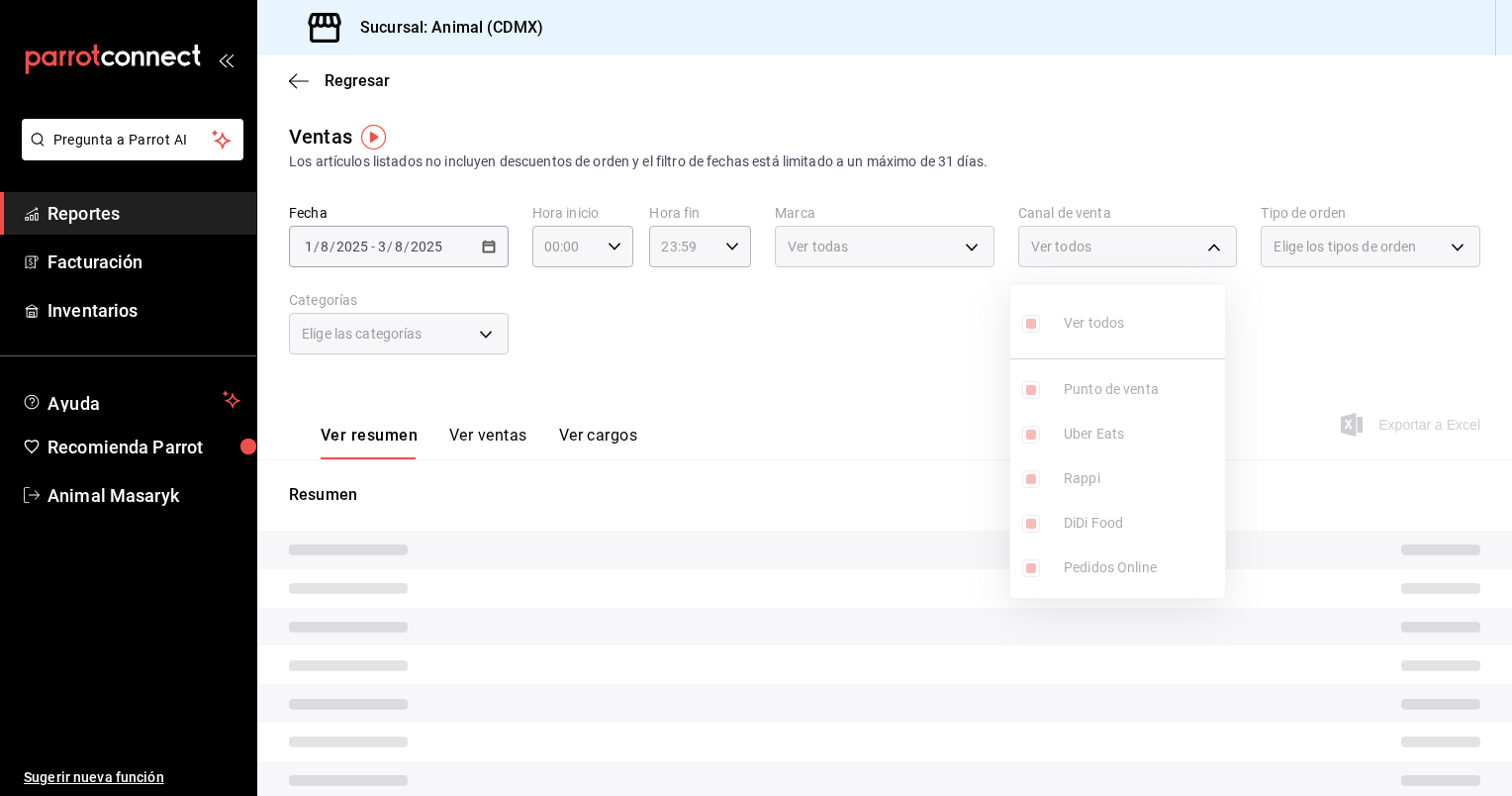 click at bounding box center (756, 398) 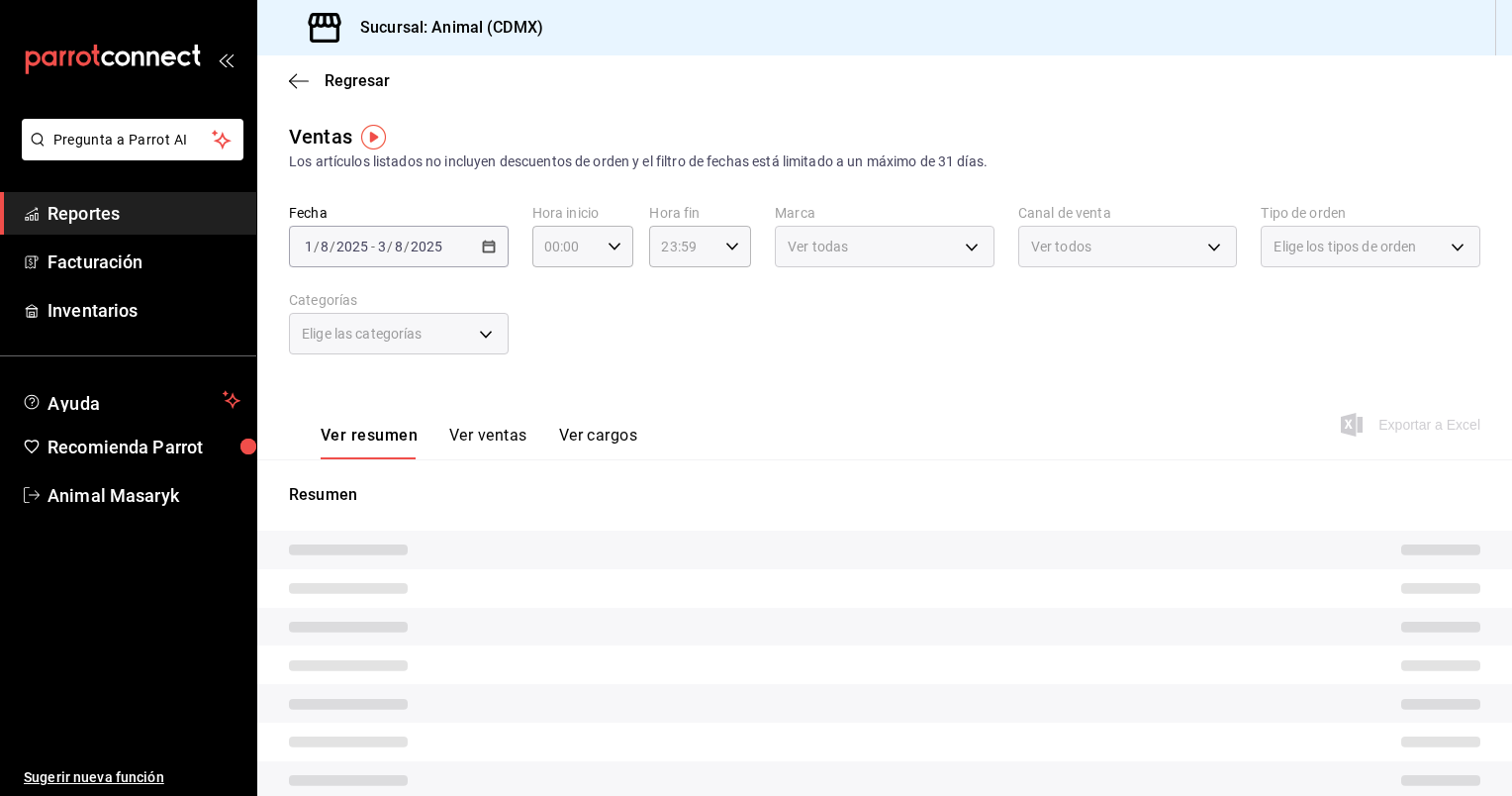 click on "Elige los tipos de orden" at bounding box center [1370, 247] 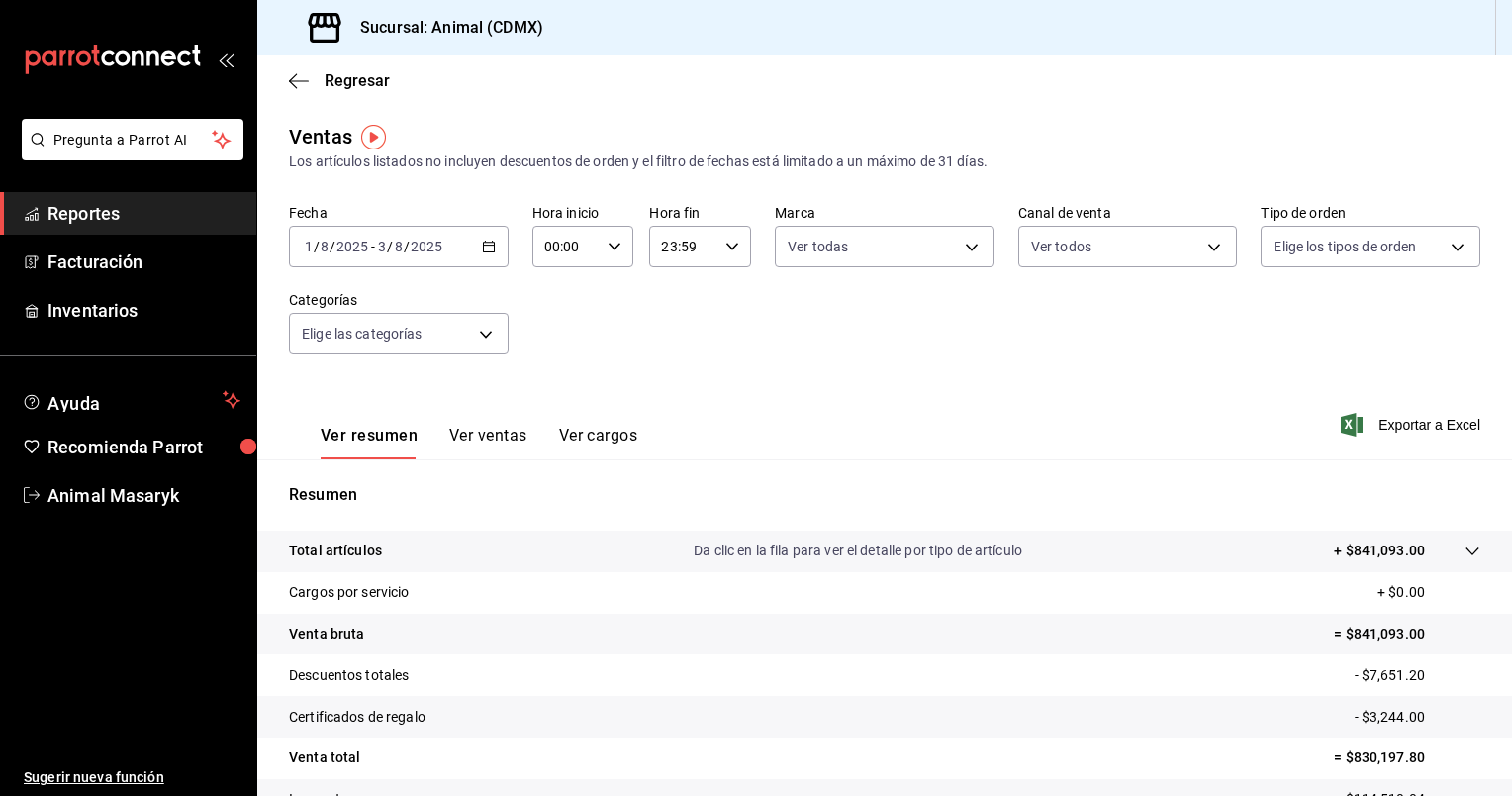 click 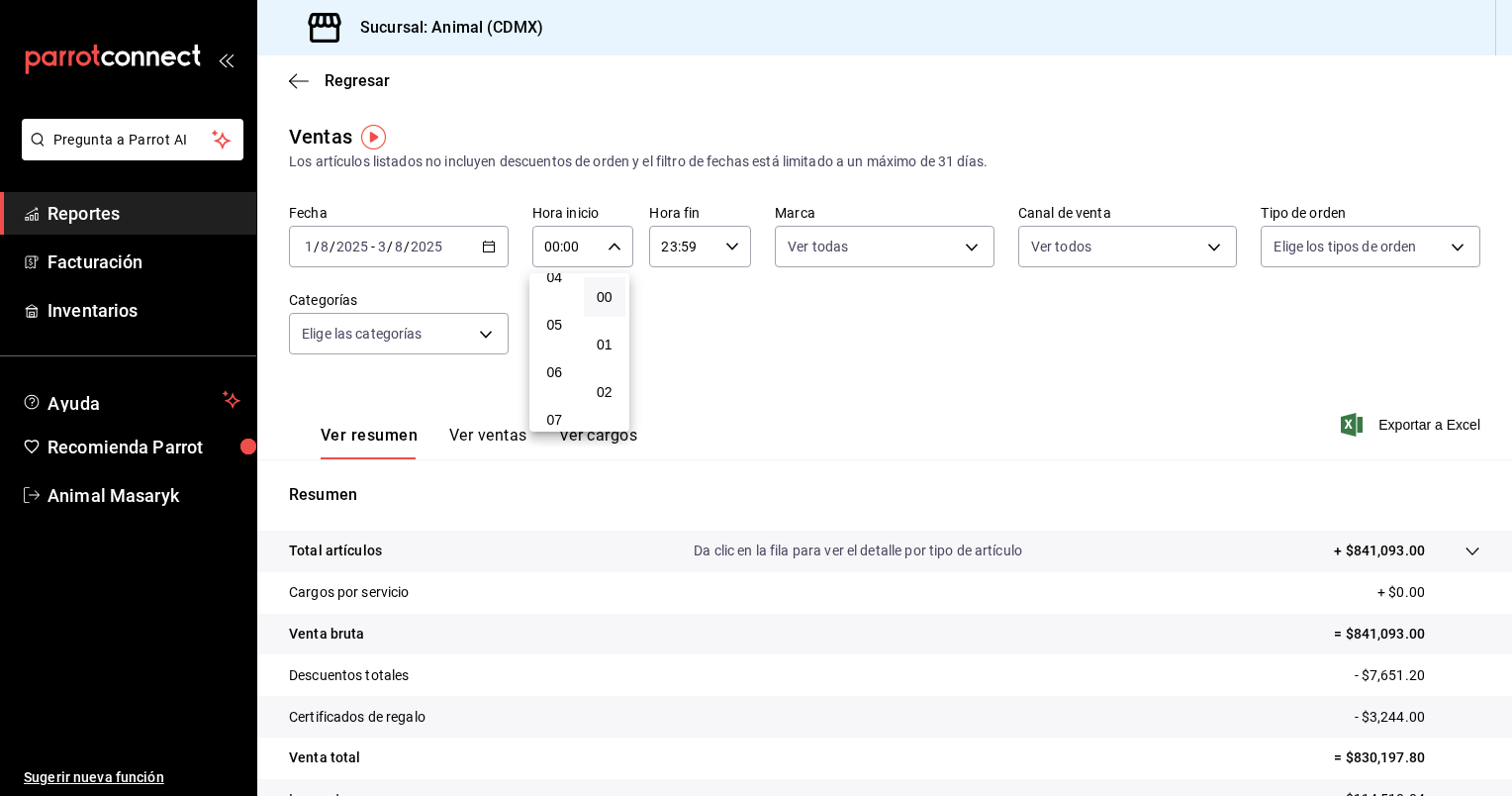 scroll, scrollTop: 210, scrollLeft: 0, axis: vertical 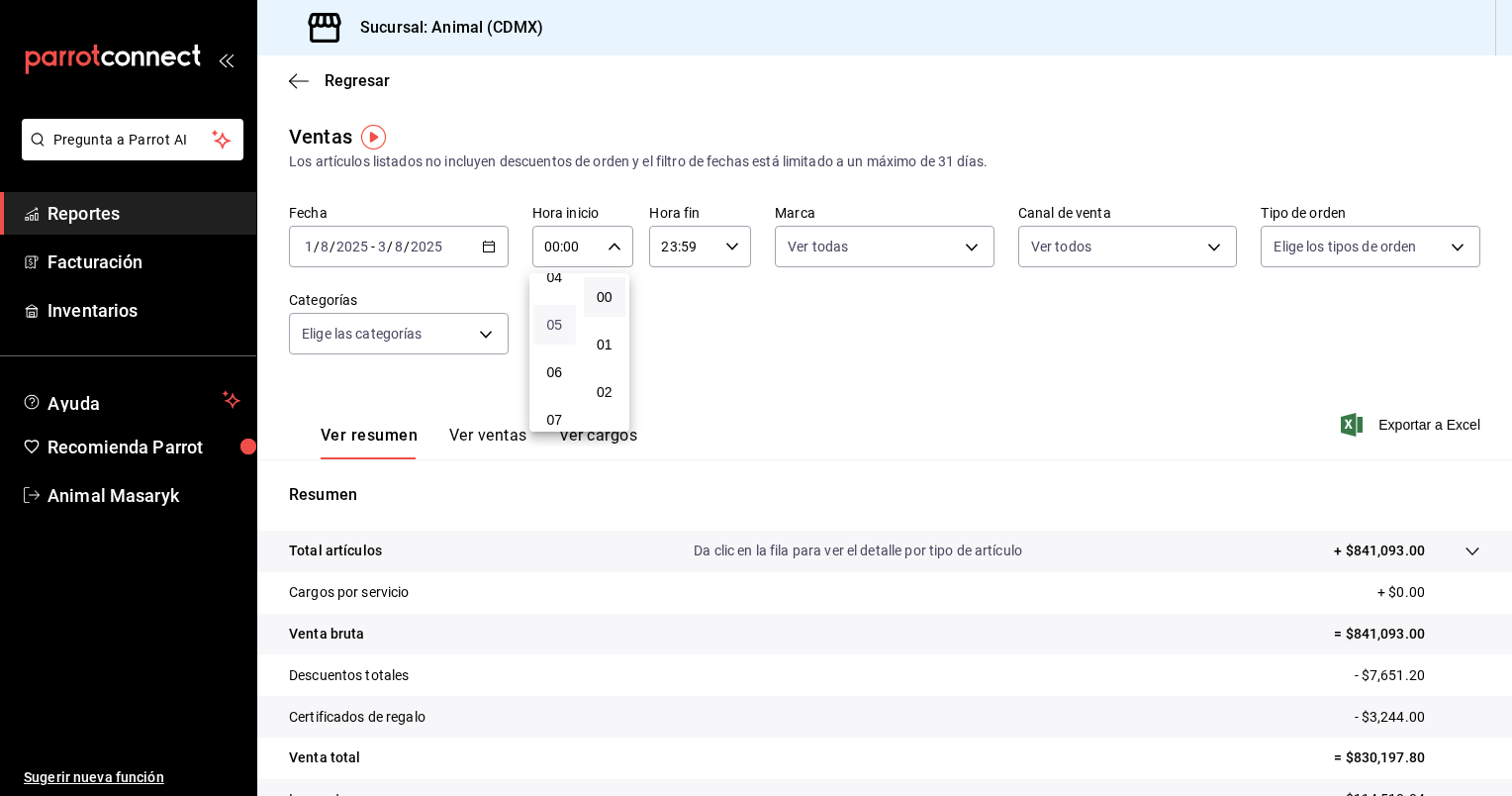 click on "05" at bounding box center [554, 325] 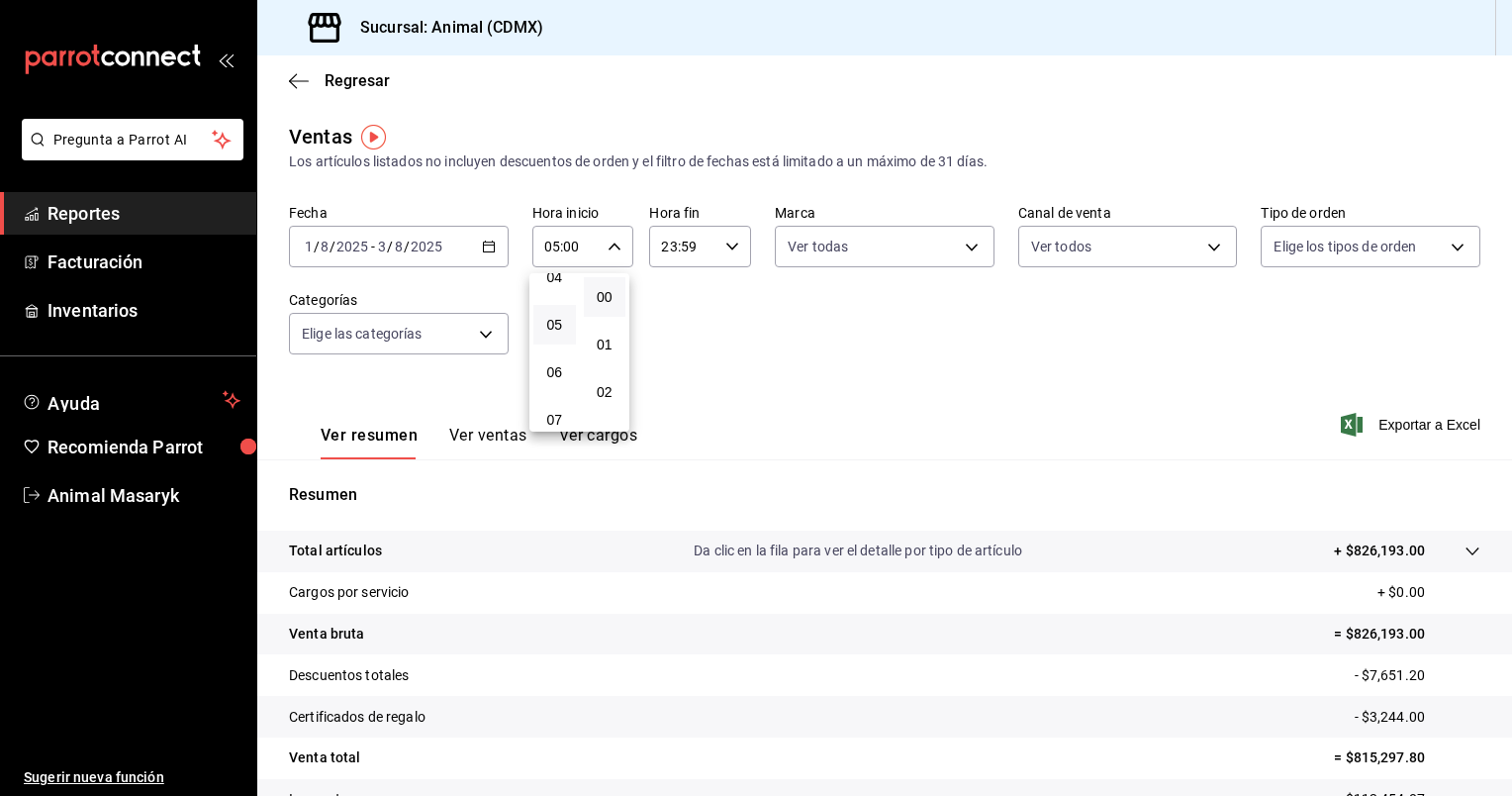 click at bounding box center [756, 398] 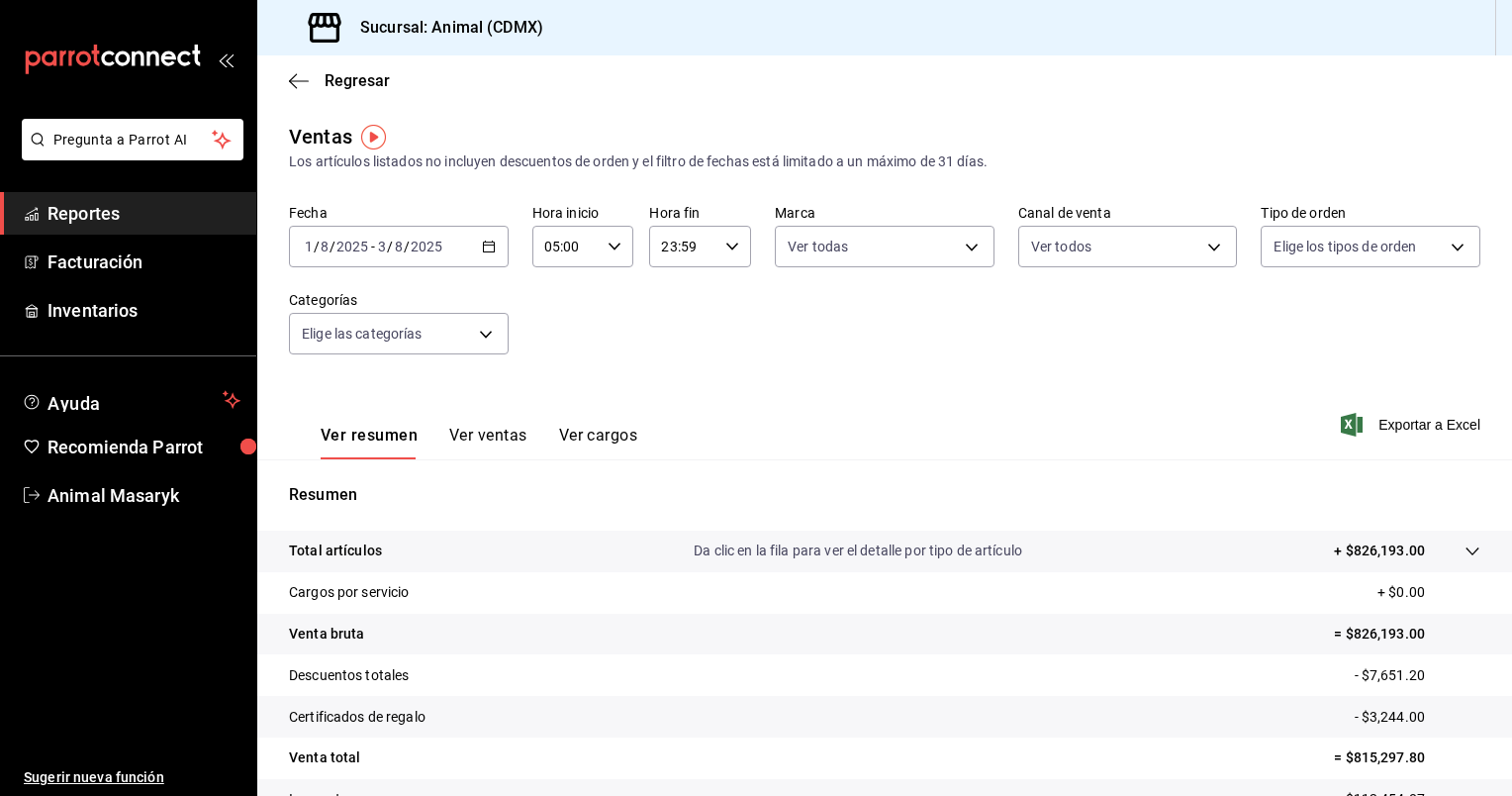 click on "Pregunta a Parrot AI Reportes   Facturación   Inventarios   Ayuda Recomienda Parrot   Animal Masaryk   Sugerir nueva función   Sucursal: Animal ([CITY]) Regresar Ventas Los artículos listados no incluyen descuentos de orden y el filtro de fechas está limitado a un máximo de 31 días. Fecha [DATE] [DATE] / [DATE] / [DATE] - [DATE] [DATE] / [DATE] / [DATE] Hora inicio [TIME] Hora inicio Hora fin [TIME] Hora fin Marca Ver todas [UUID] Canal de venta Ver todos PARROT,UBER_EATS,RAPPI,DIDI_FOOD,ONLINE Tipo de orden Elige los tipos de orden Categorías Elige las categorías Ver resumen Ver ventas Ver cargos Exportar a Excel Resumen Total artículos Da clic en la fila para ver el detalle por tipo de artículo + $[AMOUNT] Cargos por servicio + $[AMOUNT] Venta bruta = $[AMOUNT] Descuentos totales - $[AMOUNT] Certificados de regalo - $[AMOUNT] Venta total = $[AMOUNT] Impuestos - $[AMOUNT] Venta neta = $[AMOUNT] Pregunta a Parrot AI Reportes   Facturación   Inventarios   Ayuda Recomienda Parrot" at bounding box center [756, 398] 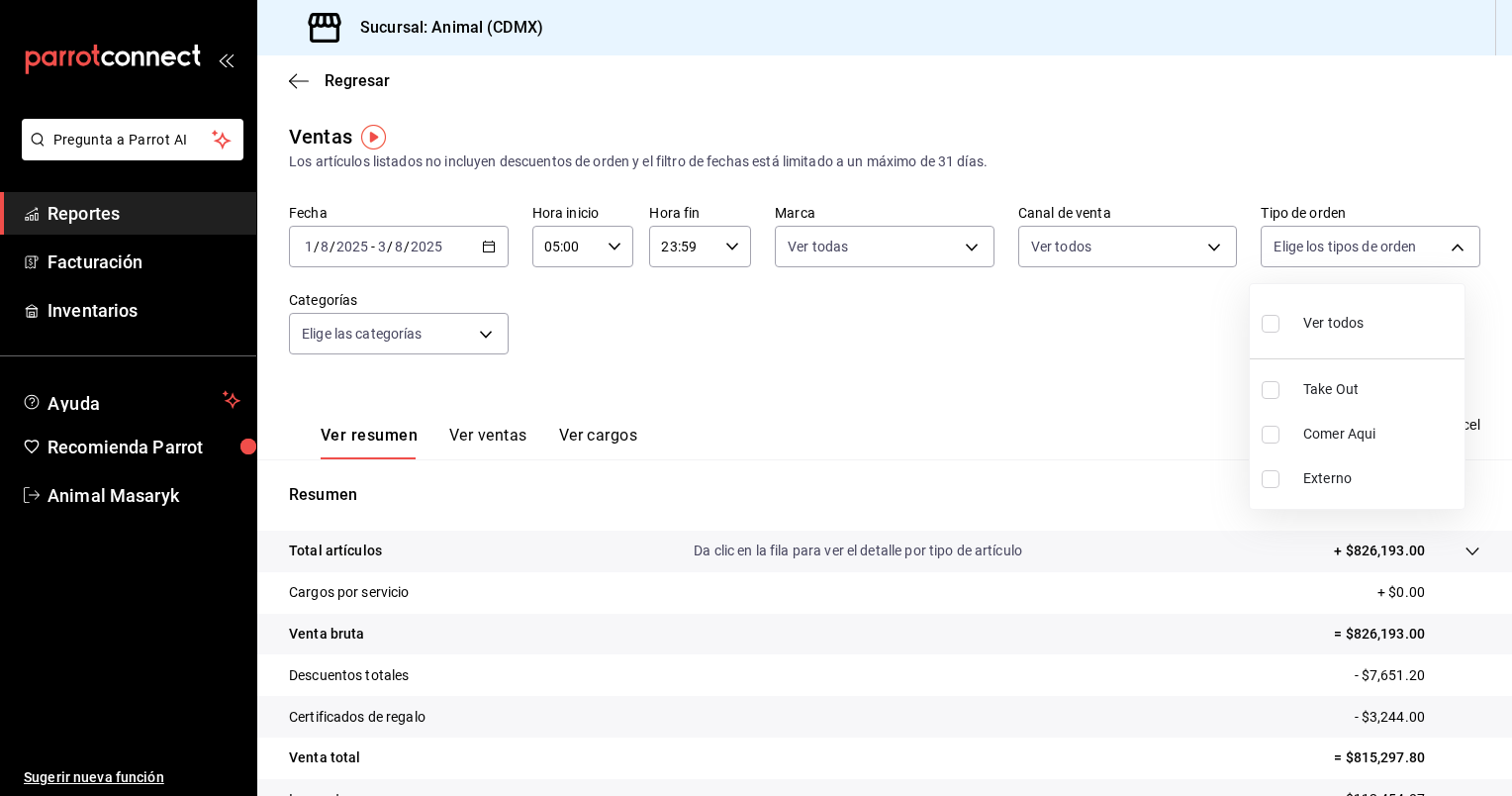 click on "Ver todos" at bounding box center [1312, 321] 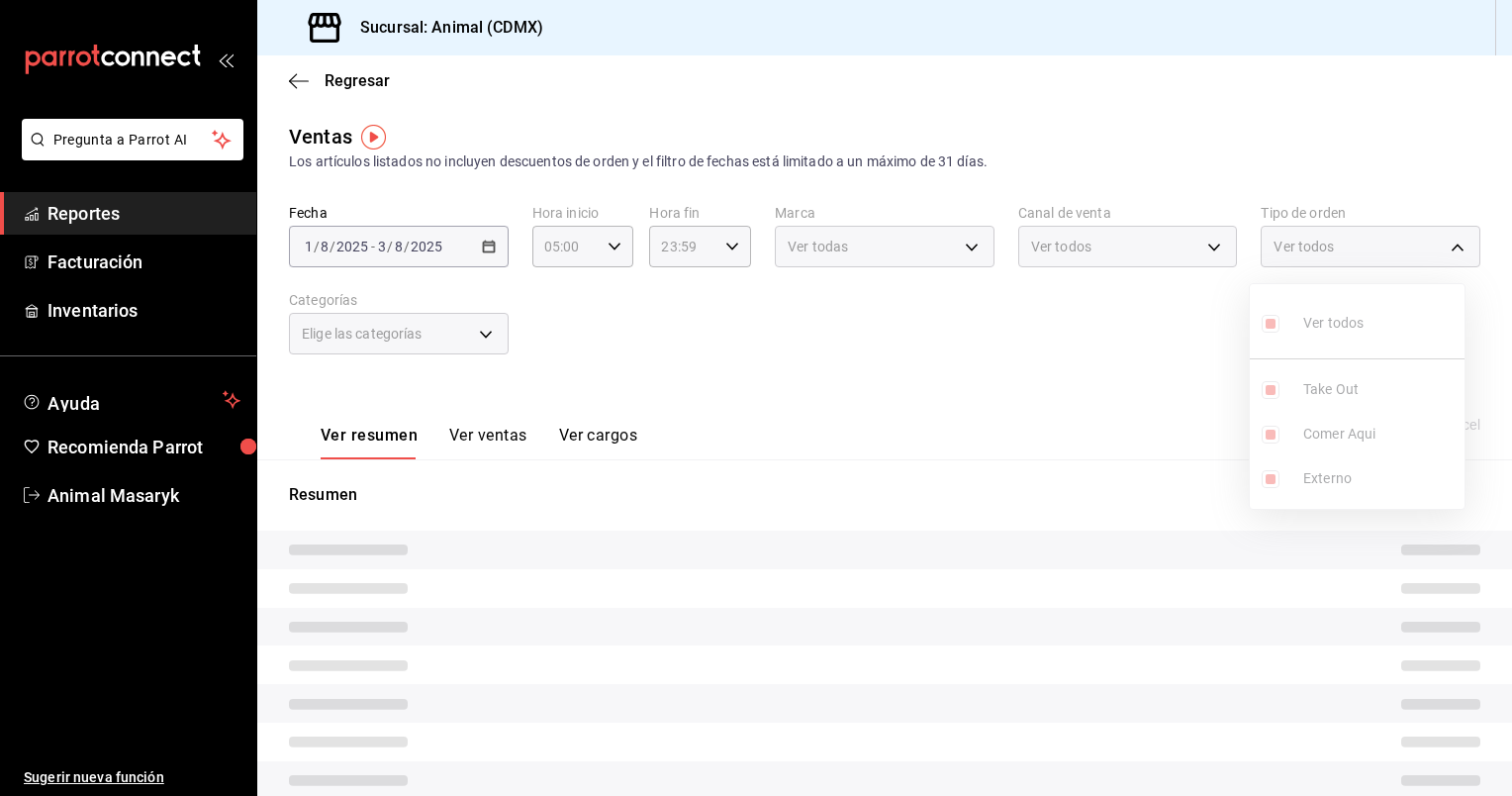 click at bounding box center (756, 398) 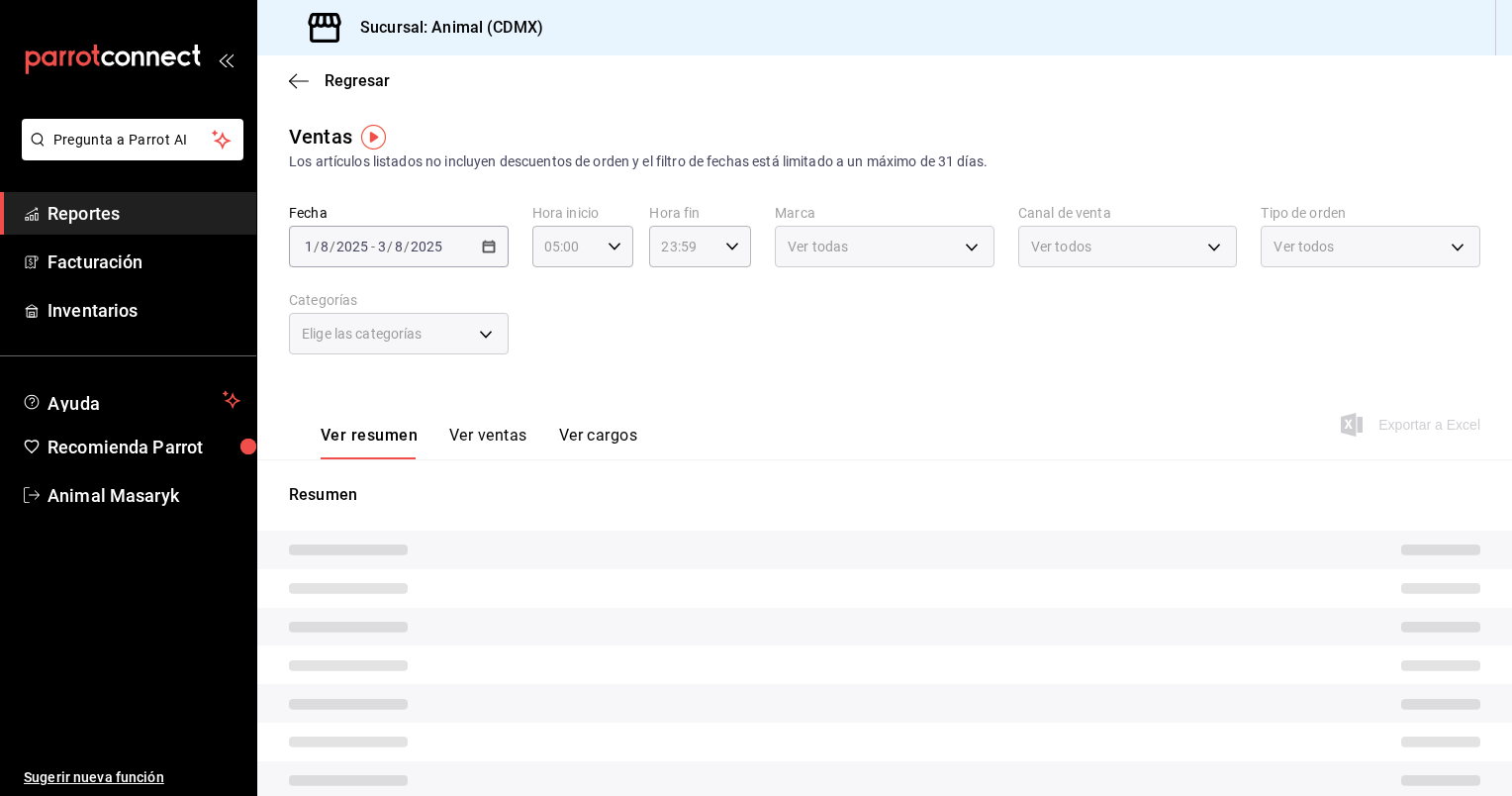 click on "Elige las categorías" at bounding box center (399, 334) 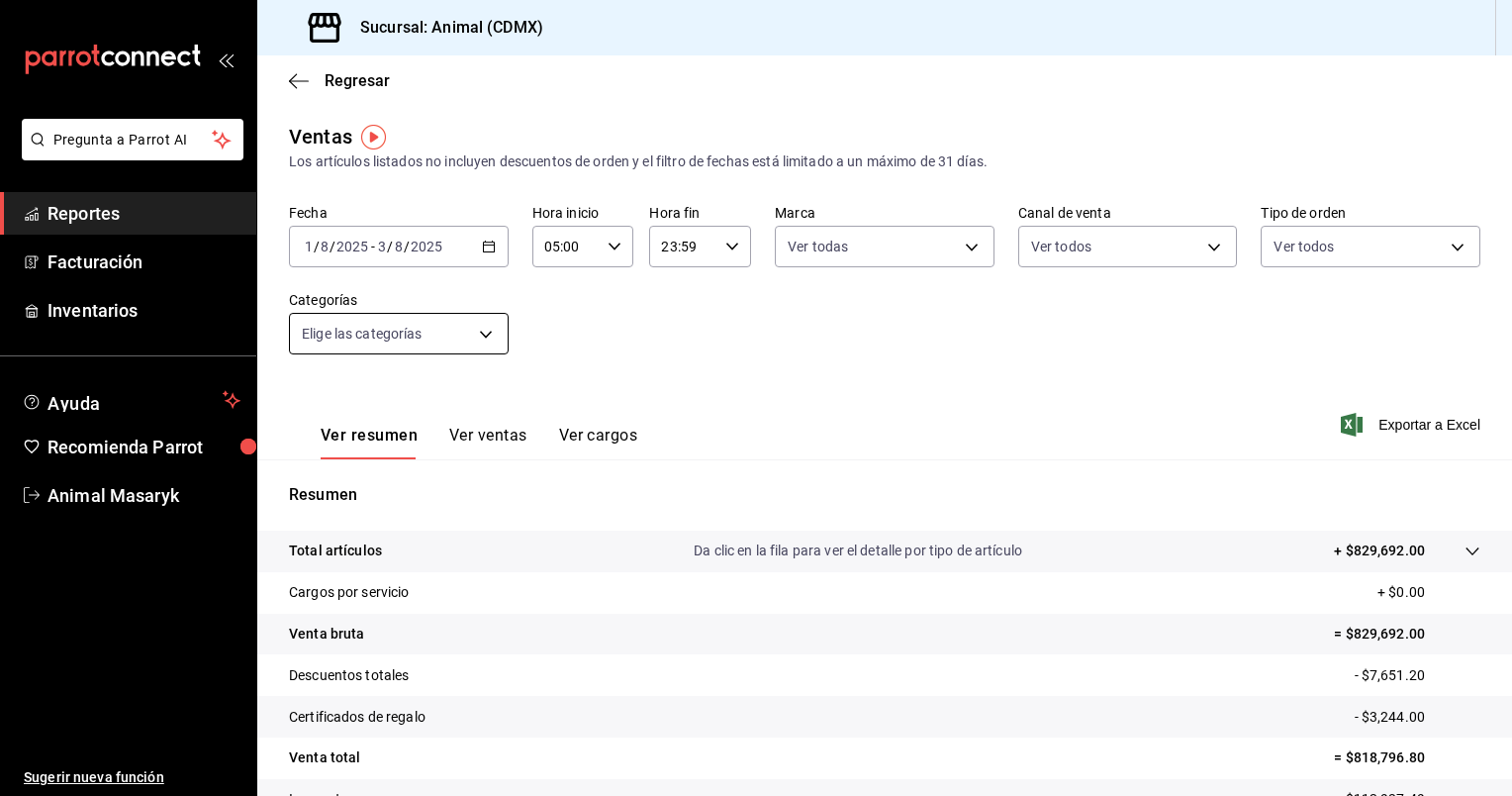 click on "Pregunta a Parrot AI Reportes   Facturación   Inventarios   Ayuda Recomienda Parrot   Animal Masaryk   Sugerir nueva función   Sucursal: Animal ([CITY]) Regresar Ventas Los artículos listados no incluyen descuentos de orden y el filtro de fechas está limitado a un máximo de 31 días. Fecha [DATE] [DATE] [DATE] - [DATE] [DATE] Hora inicio [TIME] Hora inicio Hora fin [TIME] Hora fin Marca Ver todas [UUID] Canal de venta Ver todos PARROT,UBER_EATS,RAPPI,DIDI_FOOD,ONLINE Tipo de orden Ver todas [UUID],[UUID],[EXTERNAL] Categorías Elige las categorías Ver resumen Ver ventas Ver cargos Exportar a Excel Resumen Total artículos Da clic en la fila para ver el detalle por tipo de artículo + $[AMOUNT] Cargos por servicio + $[AMOUNT] Venta bruta = $[AMOUNT] Descuentos totales - $[AMOUNT] Certificados de regalo - $[AMOUNT] Venta total = $[AMOUNT] Impuestos - $[AMOUNT] Venta neta = $[AMOUNT] Pregunta a Parrot AI" at bounding box center (756, 398) 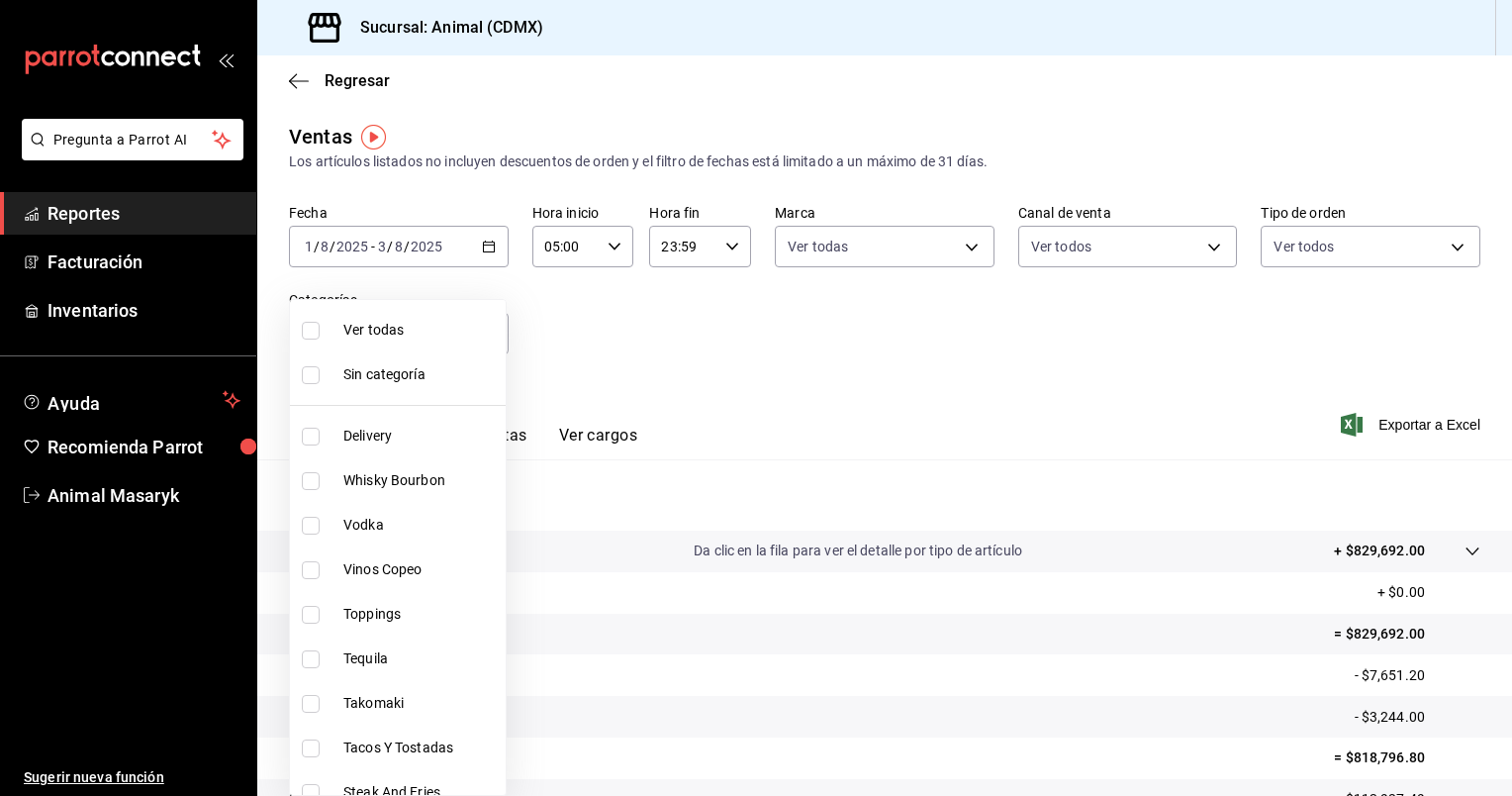 click on "Ver todas" at bounding box center [421, 330] 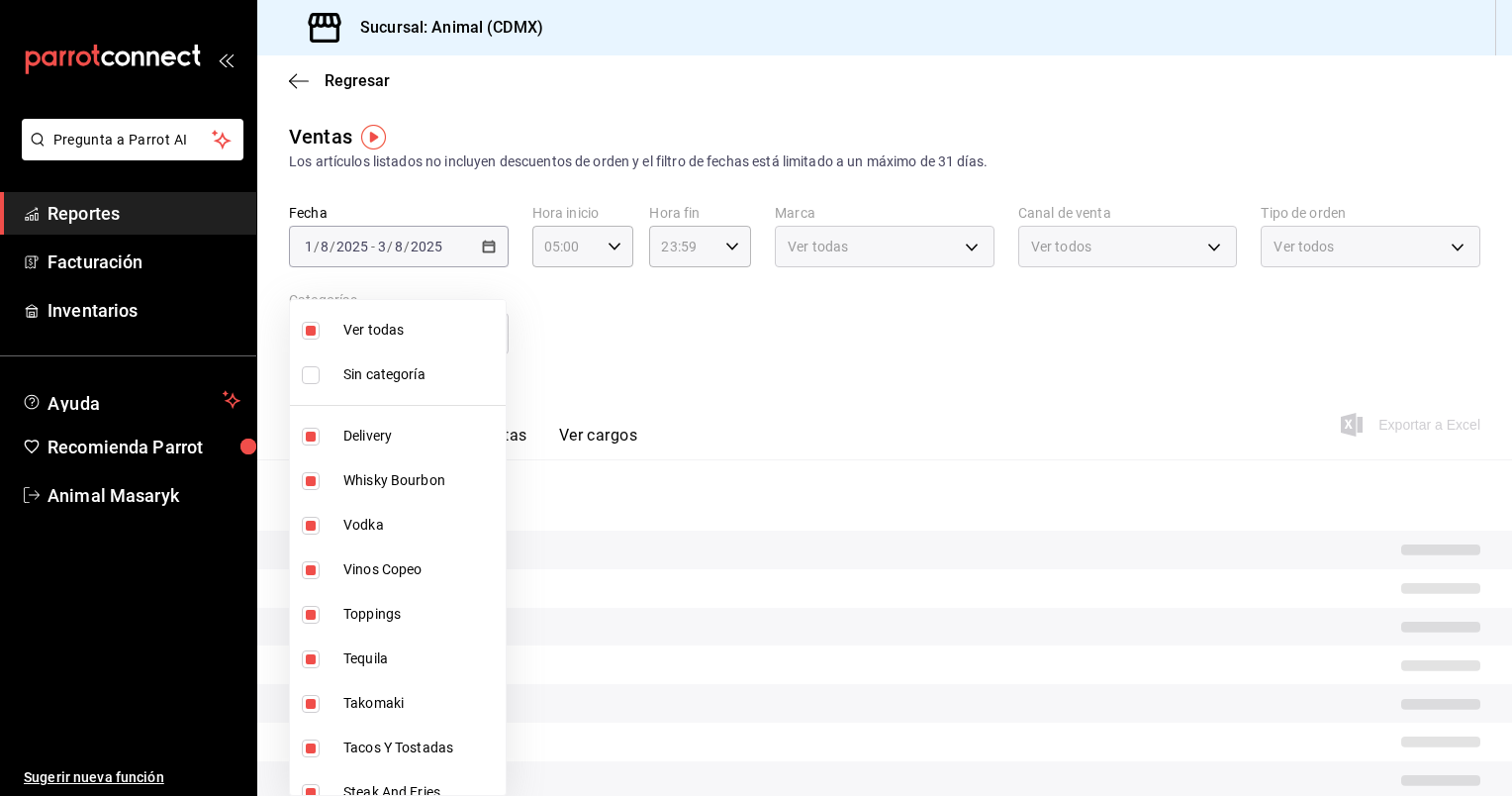 click at bounding box center [756, 398] 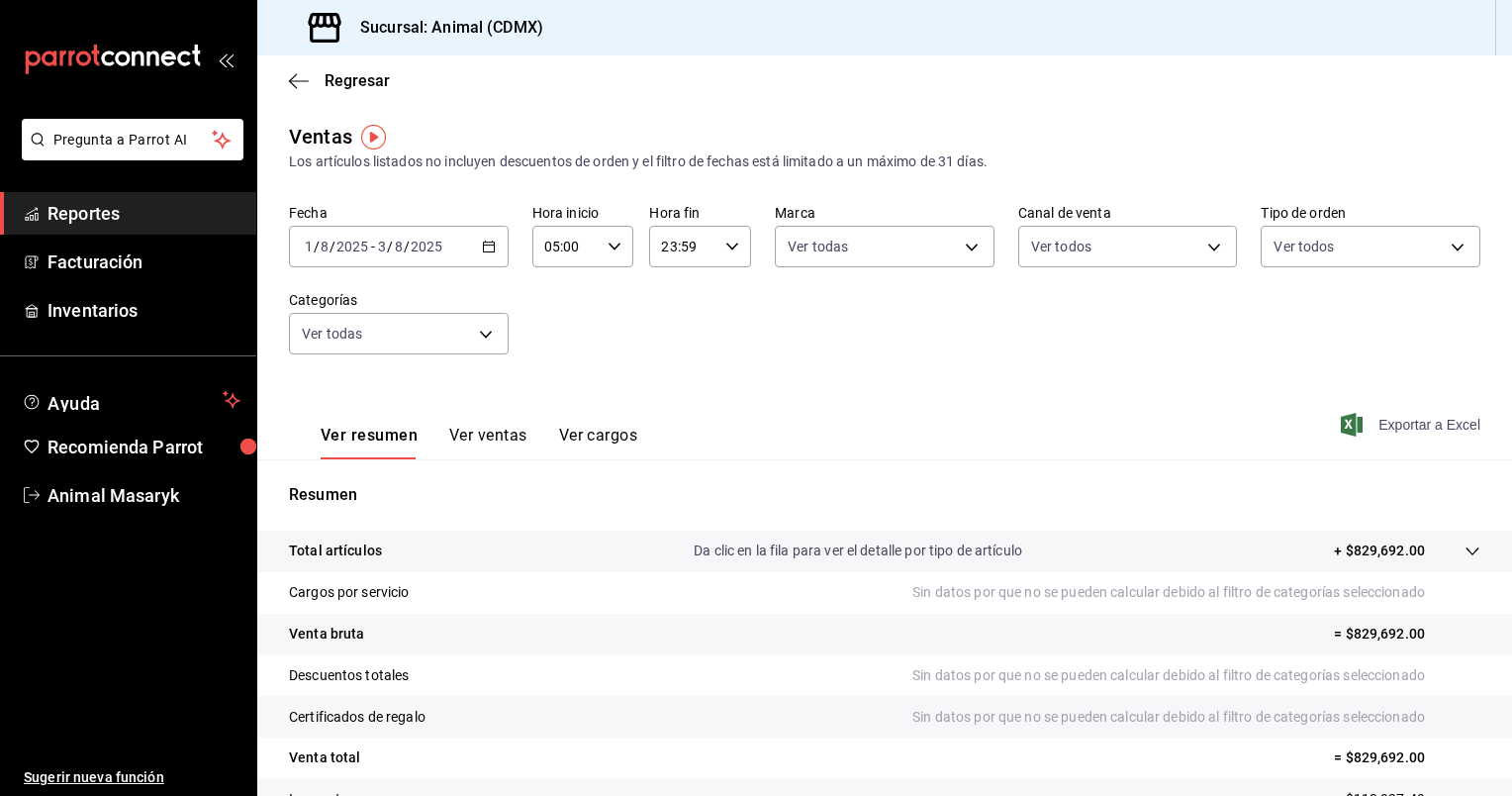 click on "Exportar a Excel" at bounding box center (1412, 425) 